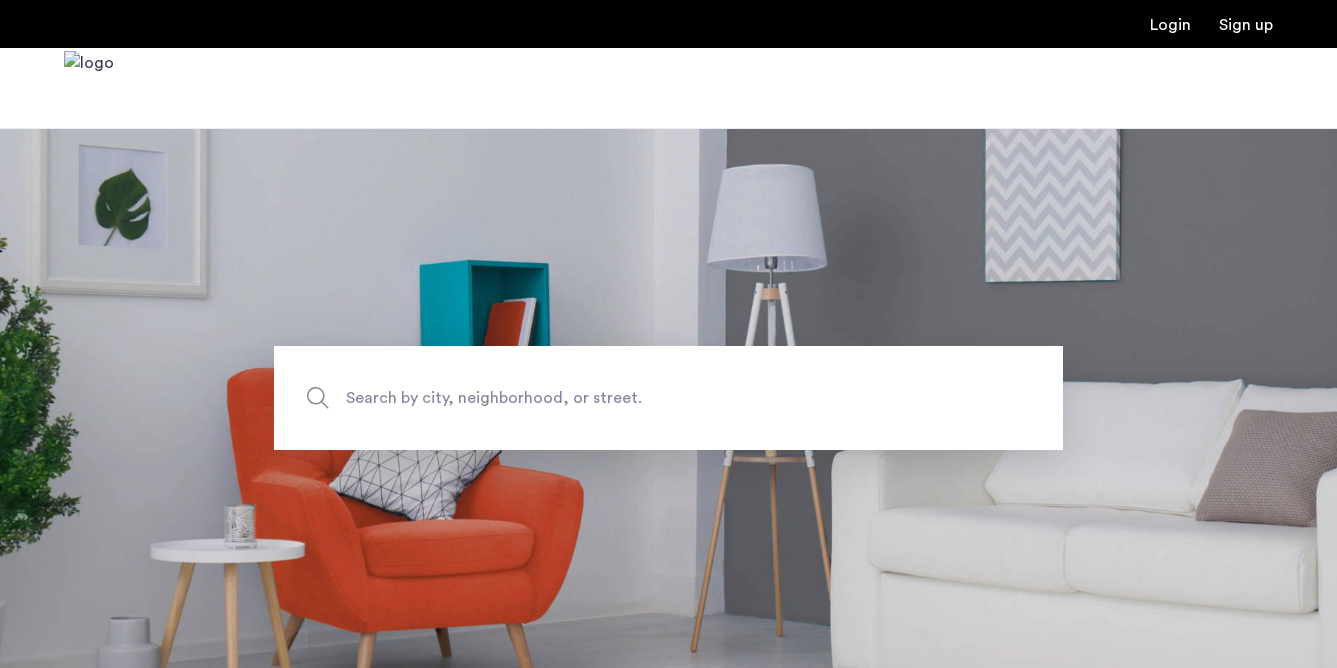 scroll, scrollTop: 0, scrollLeft: 0, axis: both 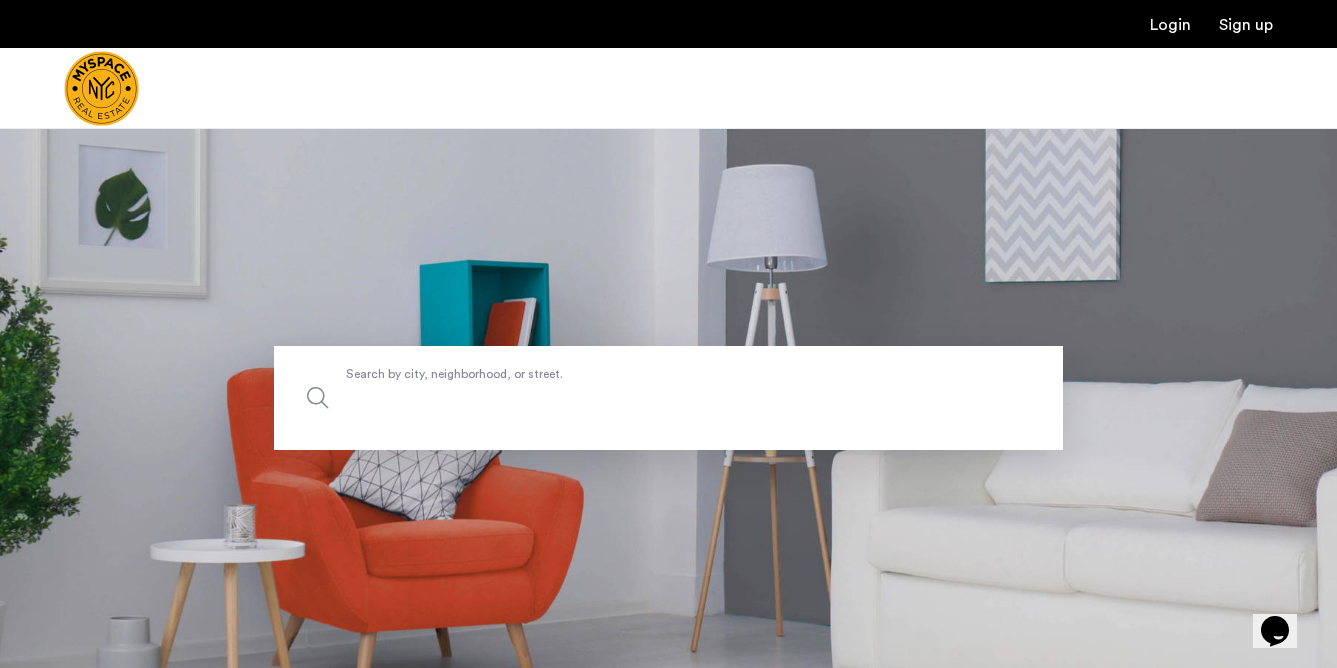 click on "Search by city, neighborhood, or street." 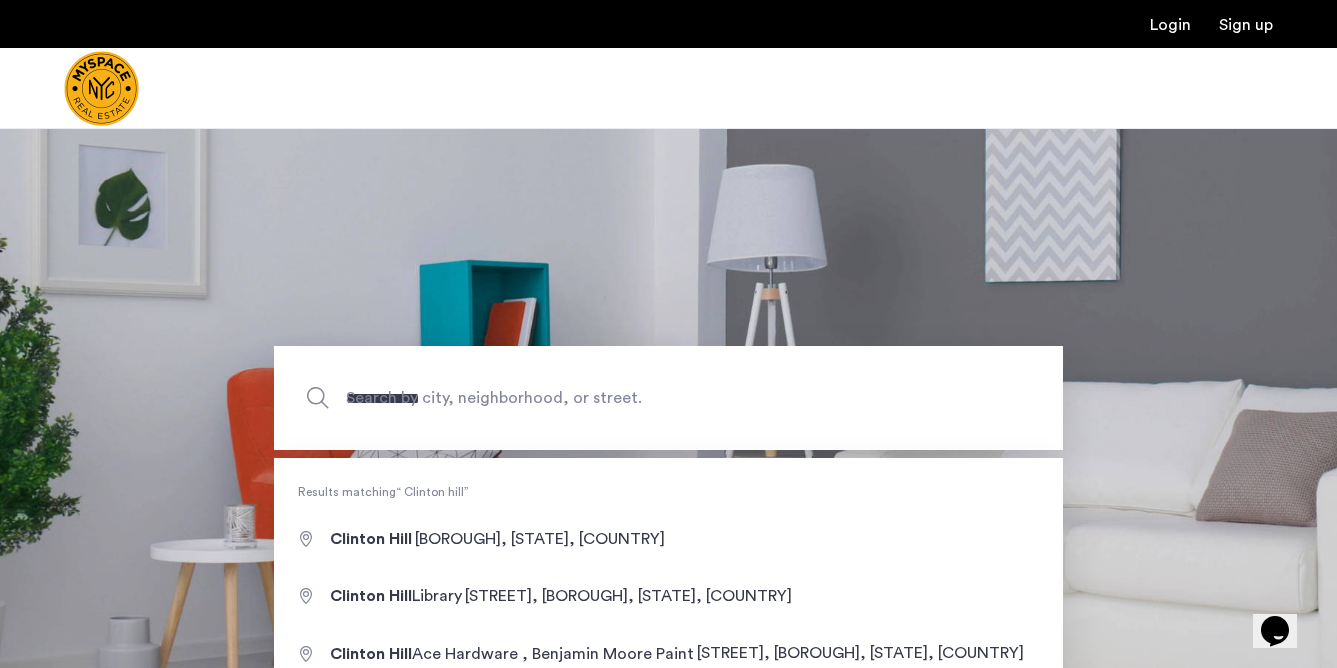 type on "**********" 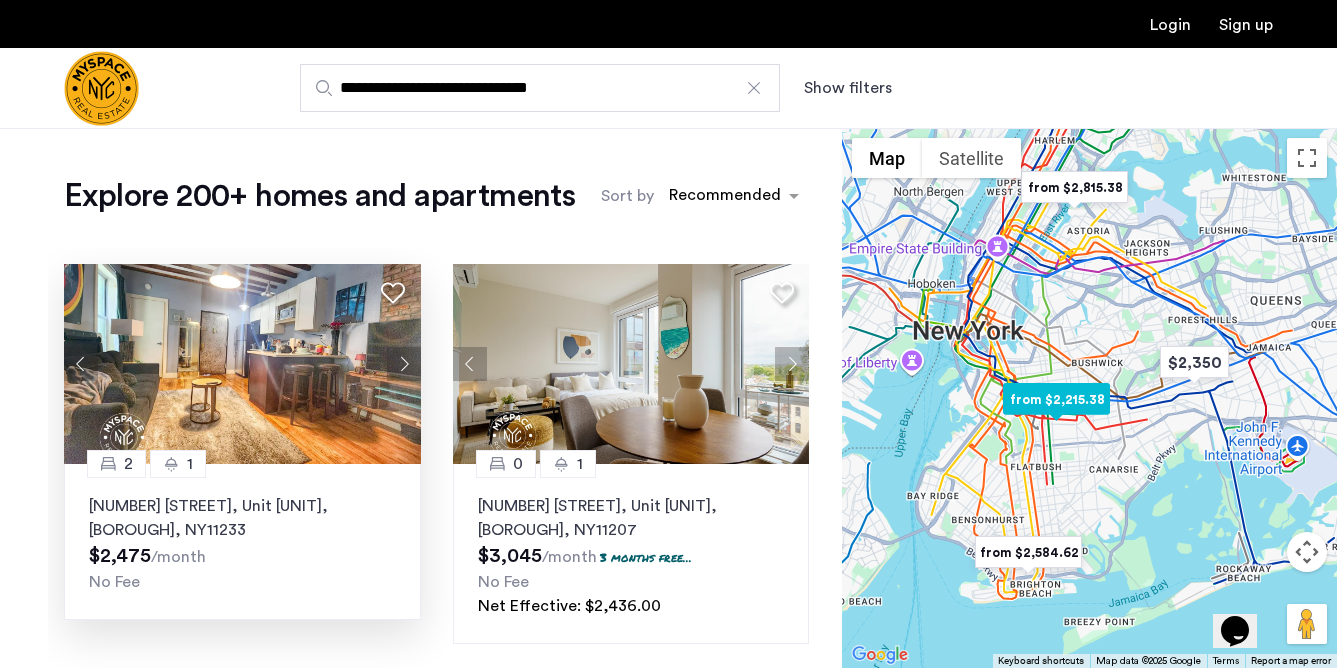 click 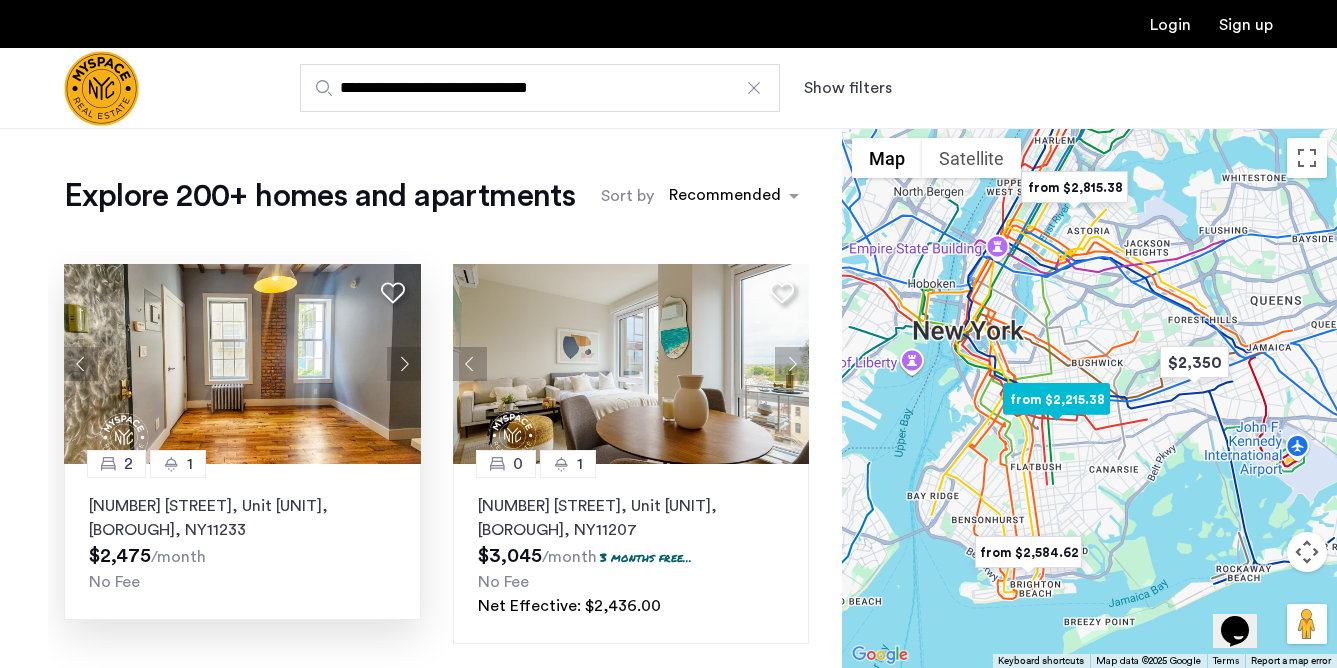 click 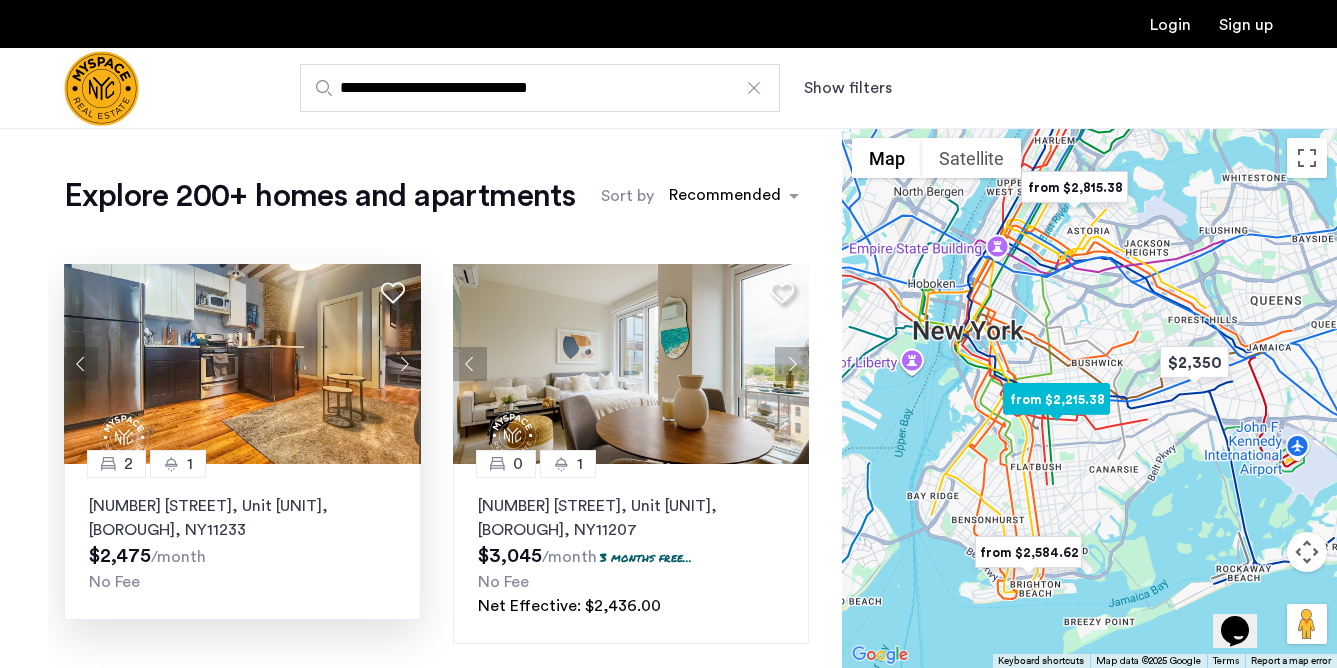 click 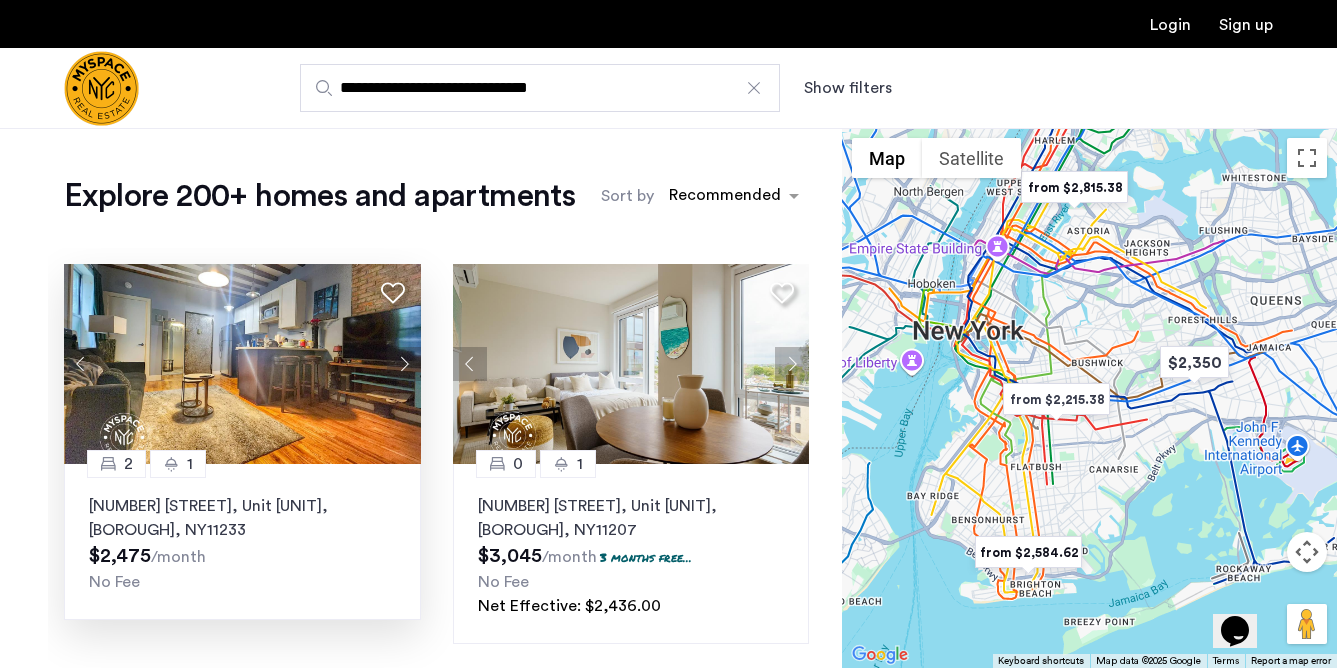 click on "Show filters" at bounding box center (848, 88) 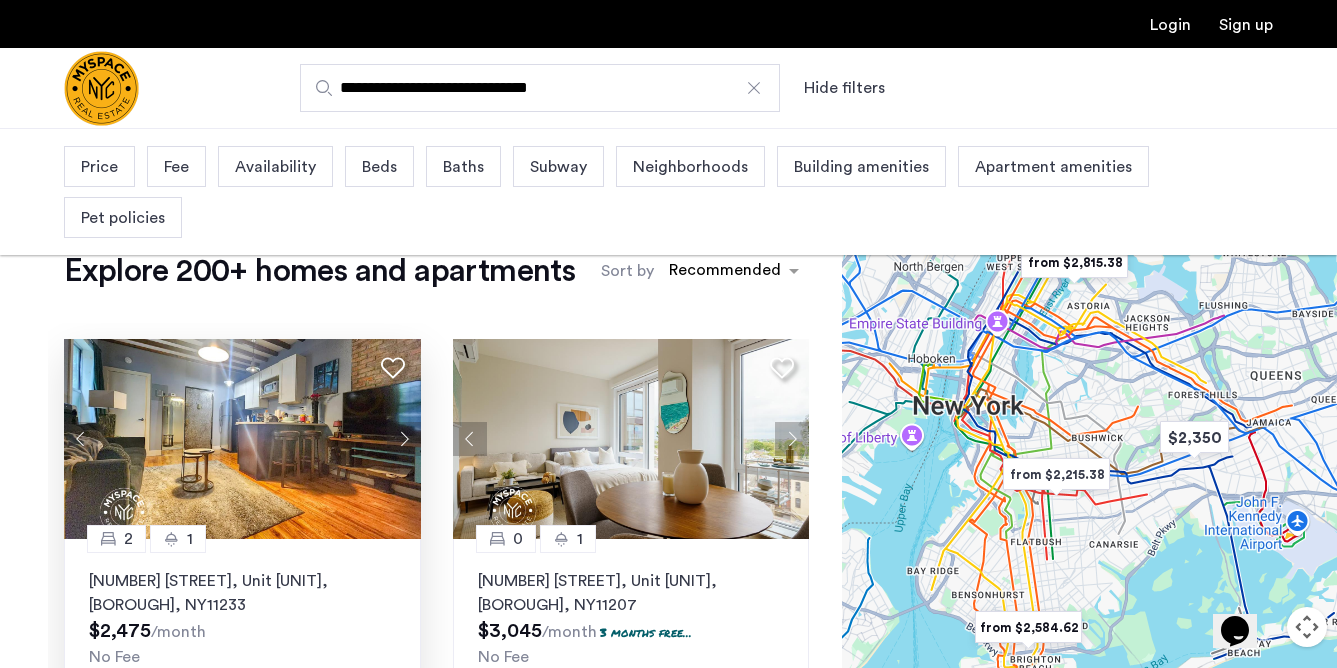 click on "Price" at bounding box center [99, 167] 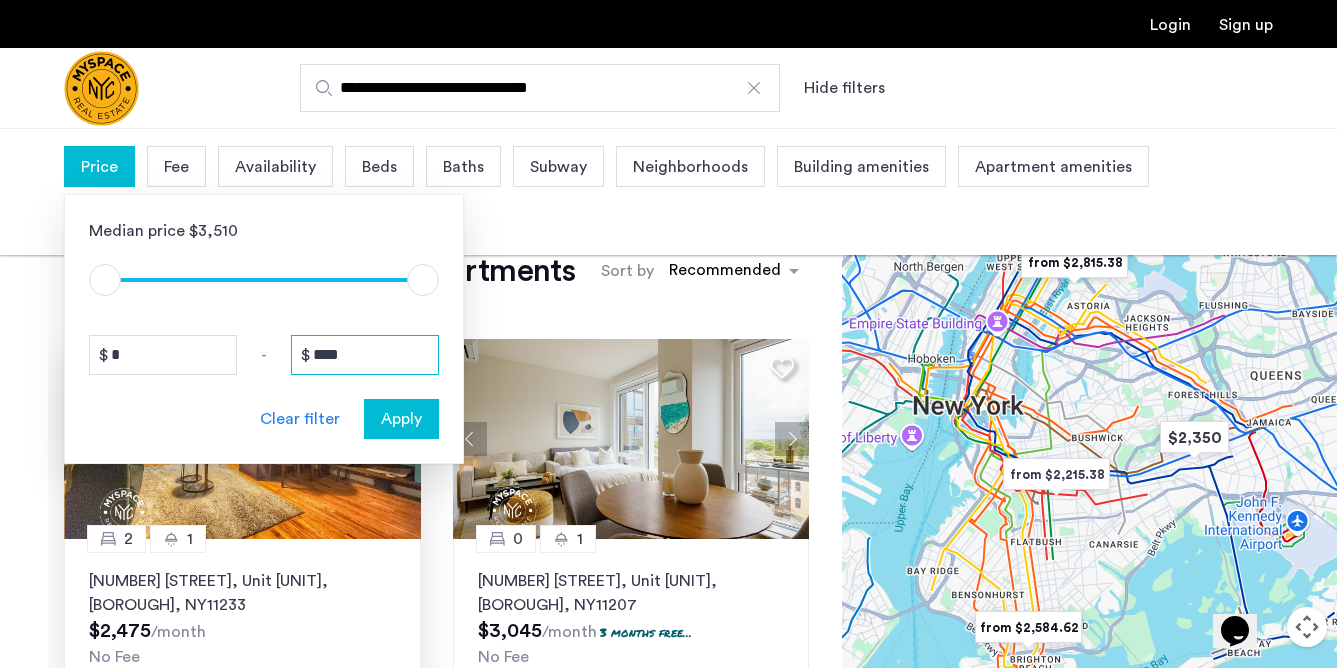 drag, startPoint x: 363, startPoint y: 361, endPoint x: 248, endPoint y: 339, distance: 117.08544 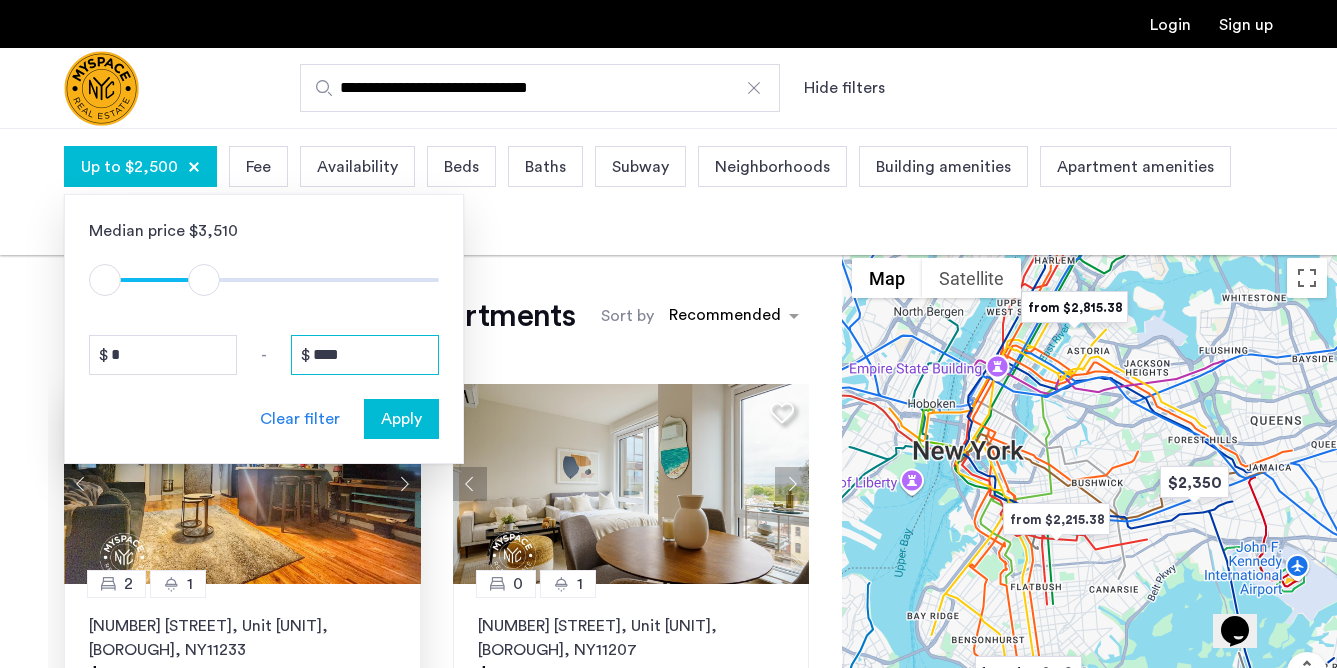 type on "****" 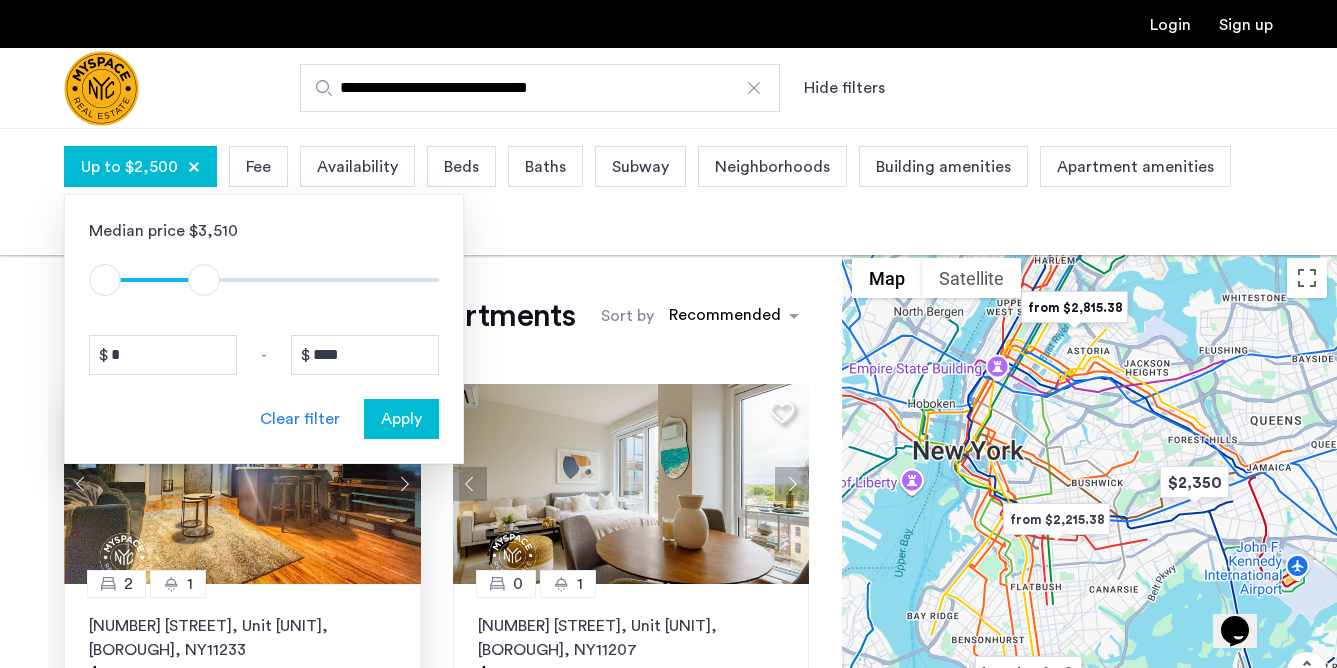 click on "Apply" at bounding box center (401, 419) 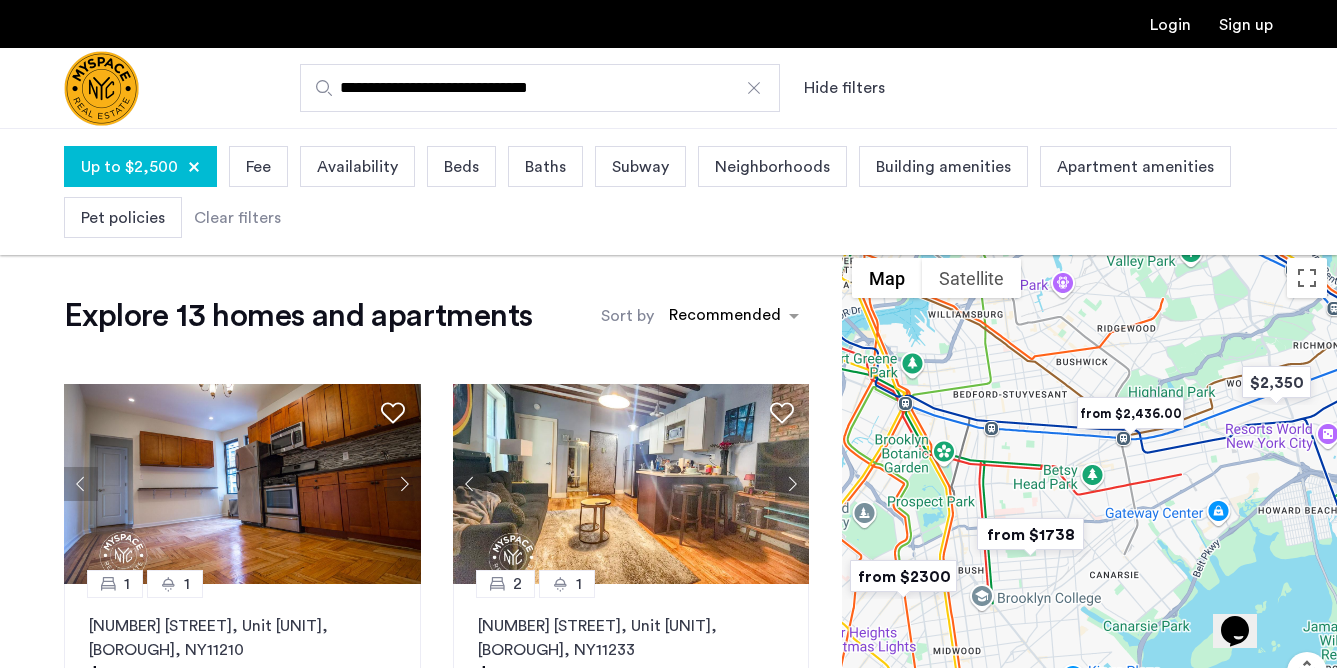 click on "Beds" at bounding box center [461, 167] 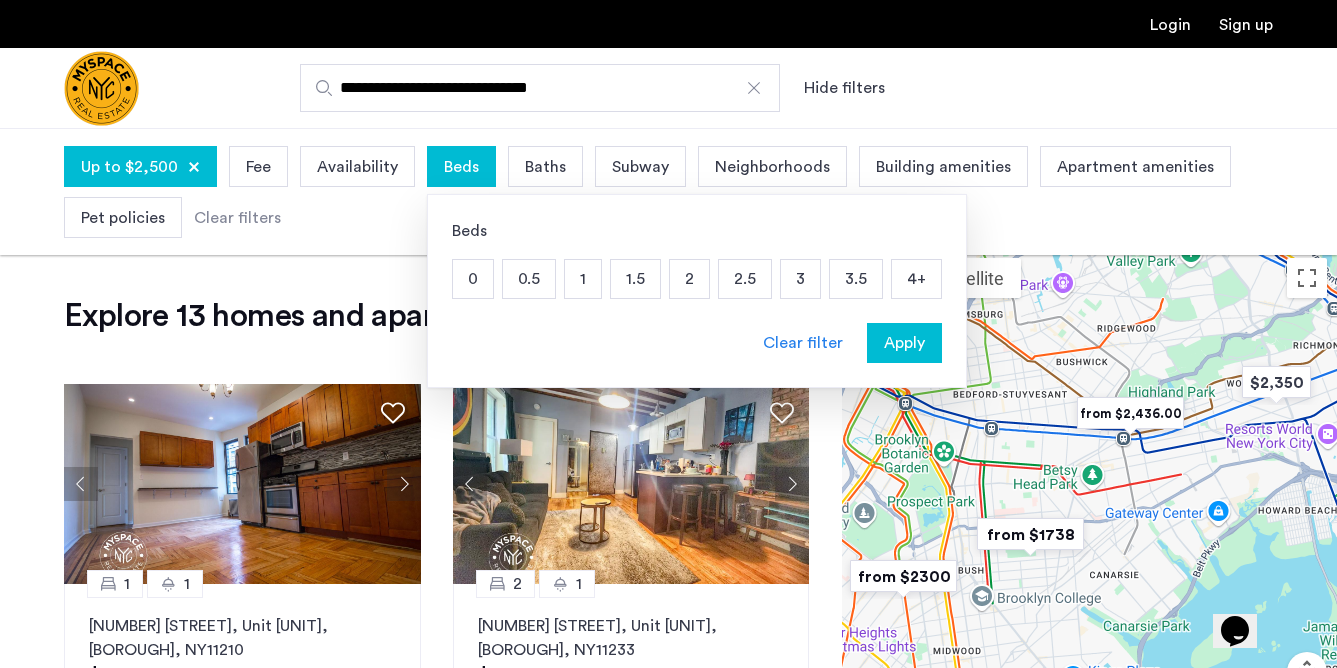 click on "1" at bounding box center [583, 279] 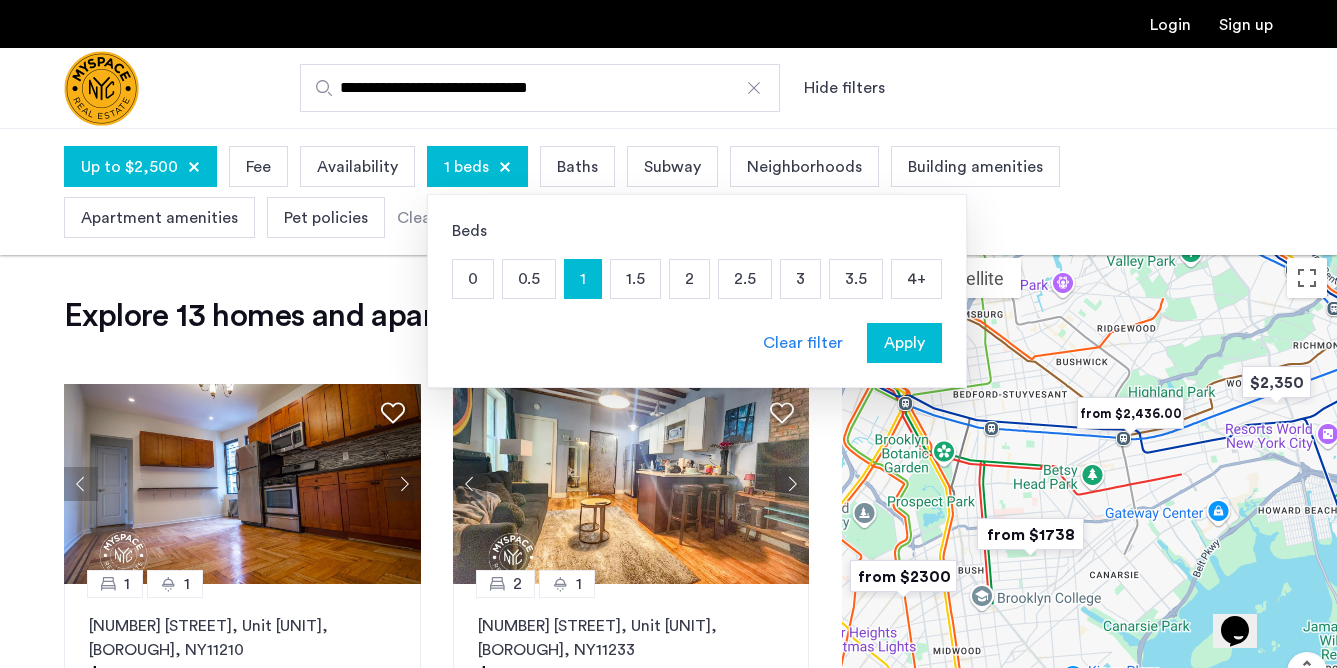 click on "0.5" at bounding box center [529, 279] 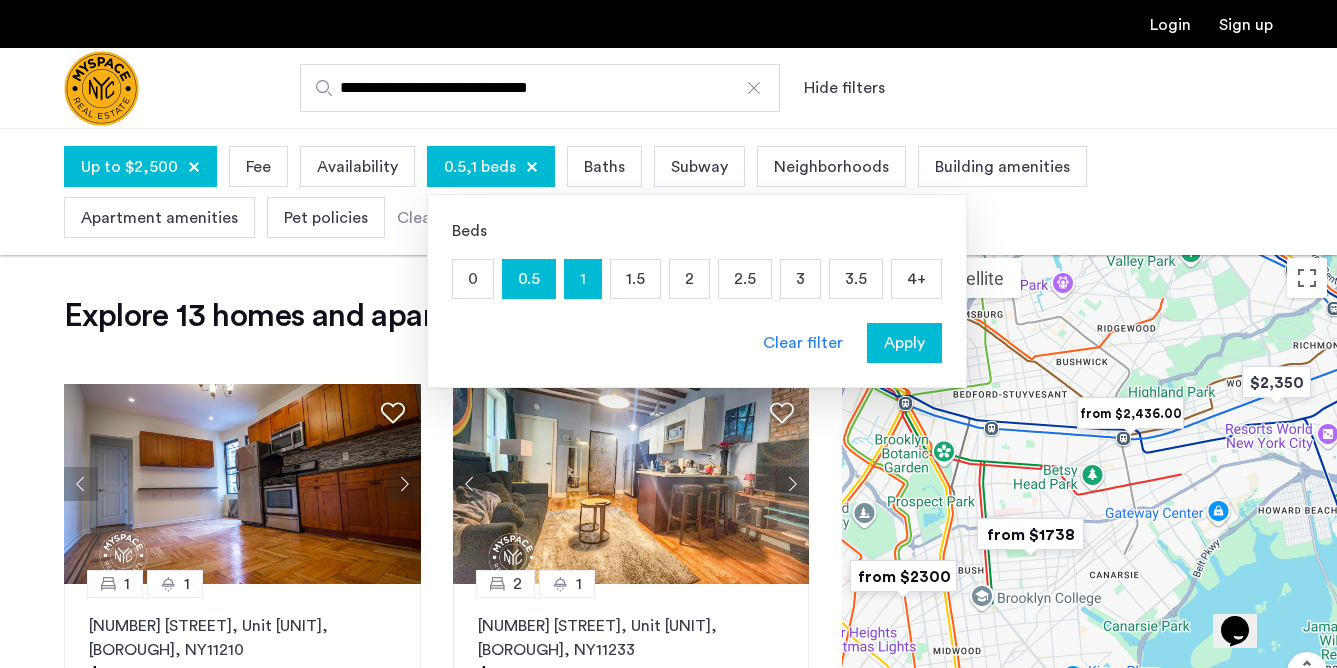 click on "0.5" at bounding box center (529, 279) 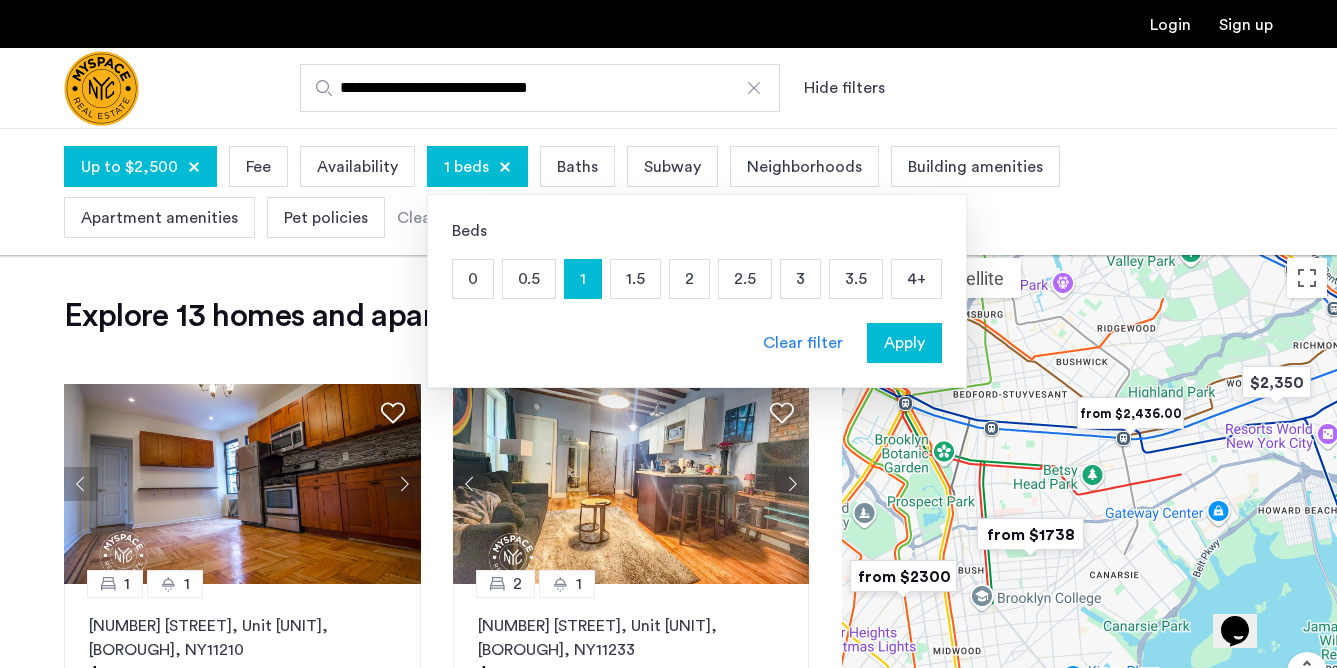 click on "0.5" at bounding box center [529, 279] 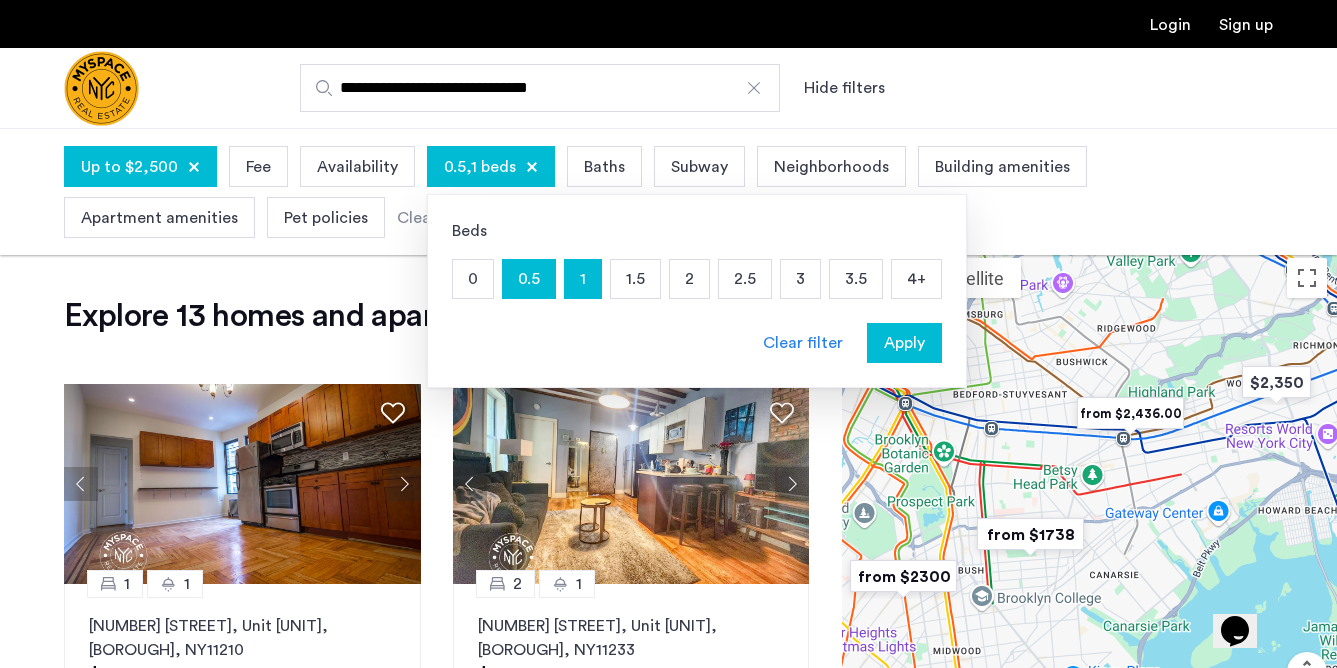 click on "1.5" at bounding box center (635, 279) 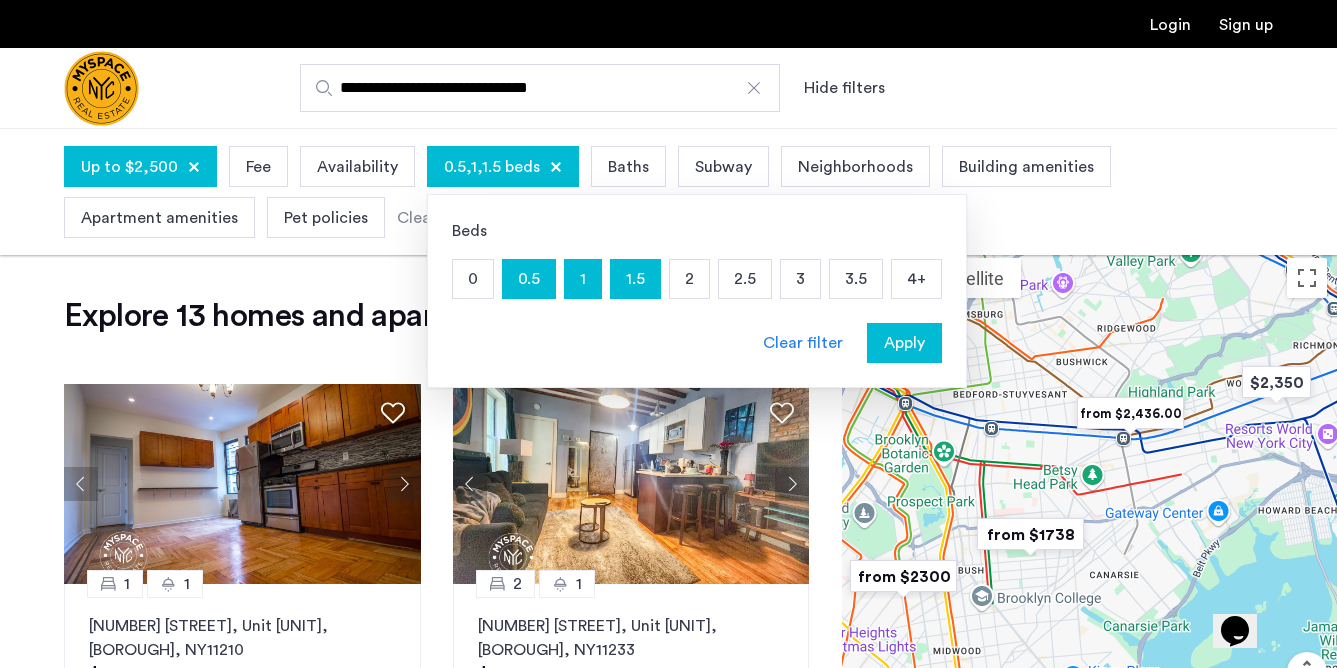 click on "2" at bounding box center [689, 279] 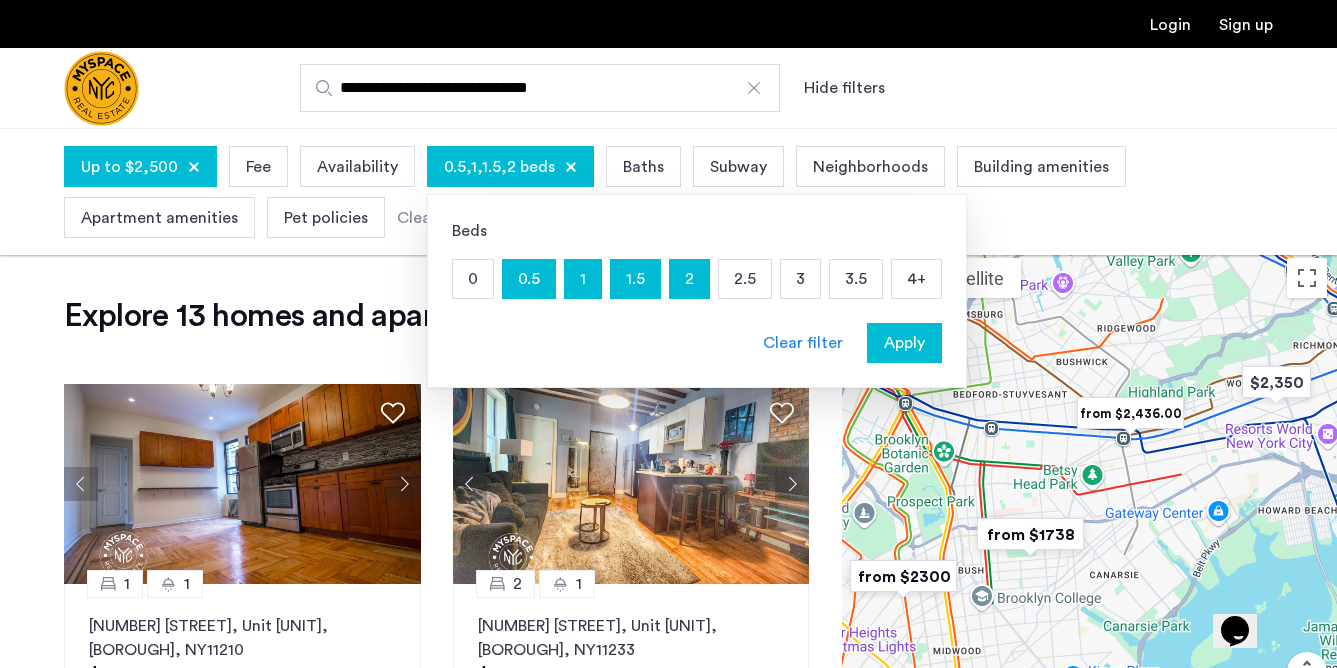click on "Apply" at bounding box center [904, 343] 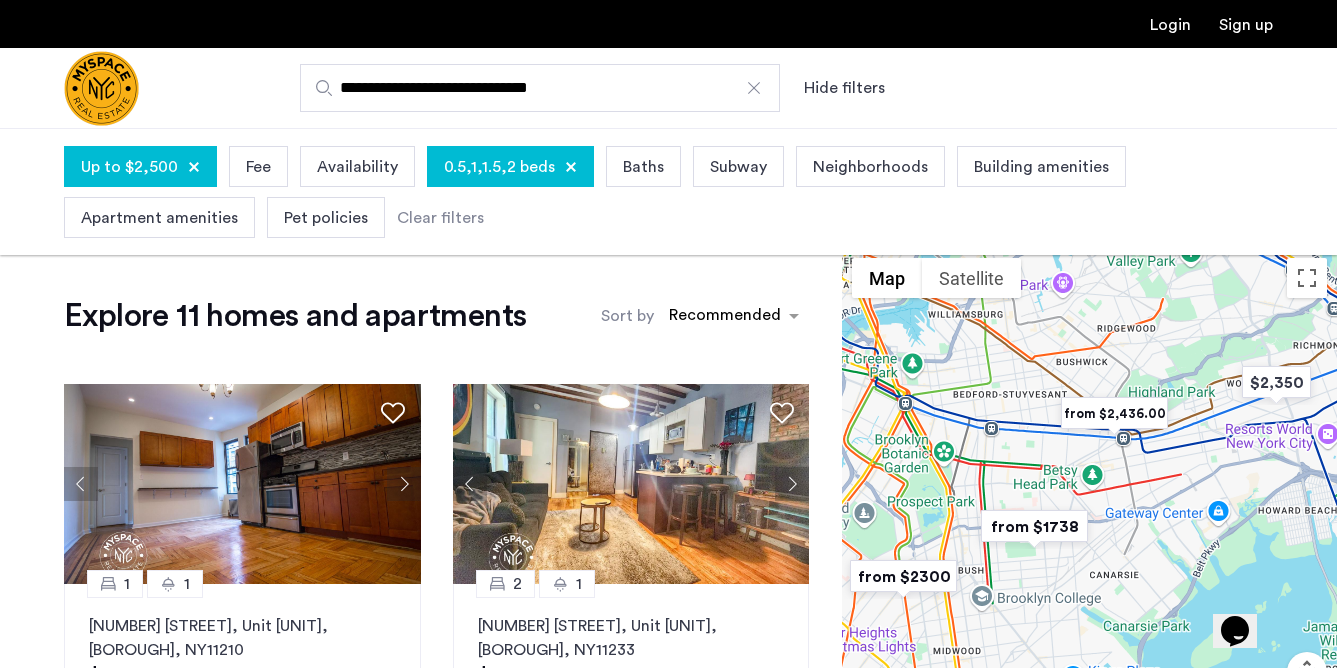 click on "Availability" at bounding box center (357, 167) 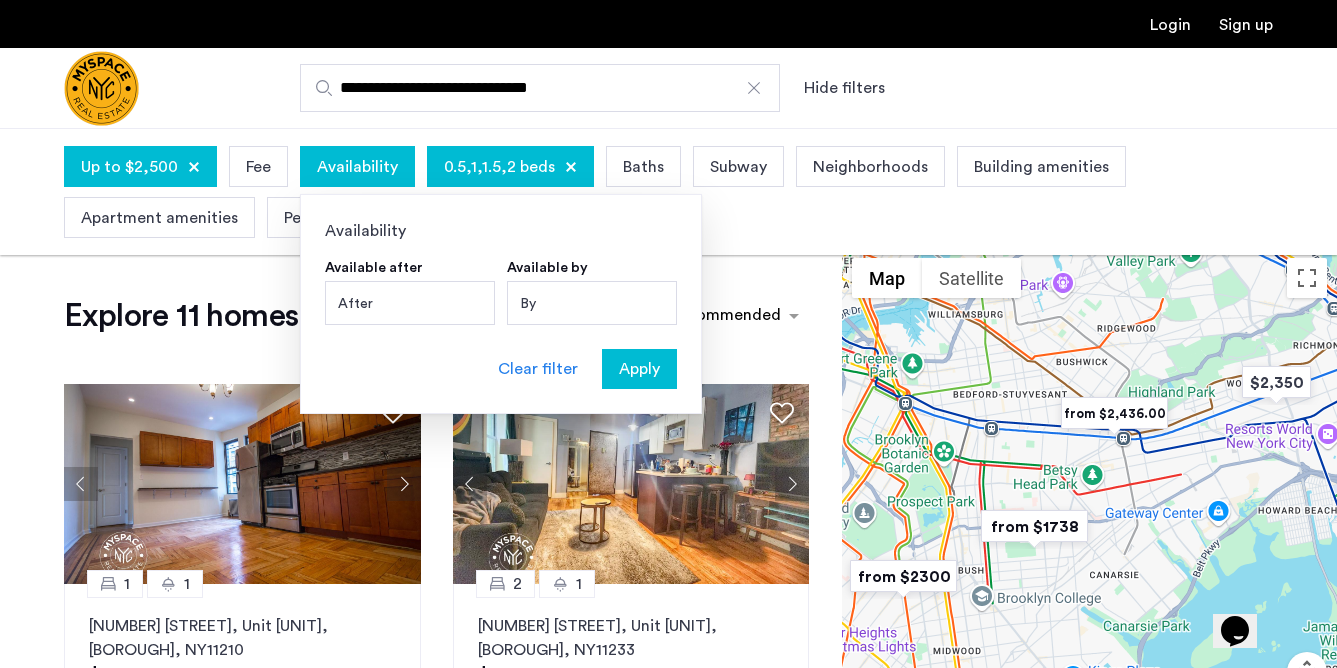 click on "Availability  Available after After [MONTH] [YEAR] [MONTH] [YEAR] Sunday Su Monday Mo Tuesday Tu Wednesday We Thursday Th Friday Fr Saturday Sa  [MONTH]   1   2   3   4   5   6   7   8   9   10   11   12   13   14   15   16   17   18   19   20   21   22   23   24   25   26   27   28   29   30   31
Available by By [MONTH] [YEAR] [MONTH] [YEAR] Sunday Su Monday Mo Tuesday Tu Wednesday We Thursday Th Friday Fr Saturday Sa  [MONTH]   1   2   3   4   5   6   7   8   9   10   11   12   13   14   15   16   17   18   19   20   21   22   23   24   25   26   27   28   29   30   31
Clear filter Apply" at bounding box center [501, 304] 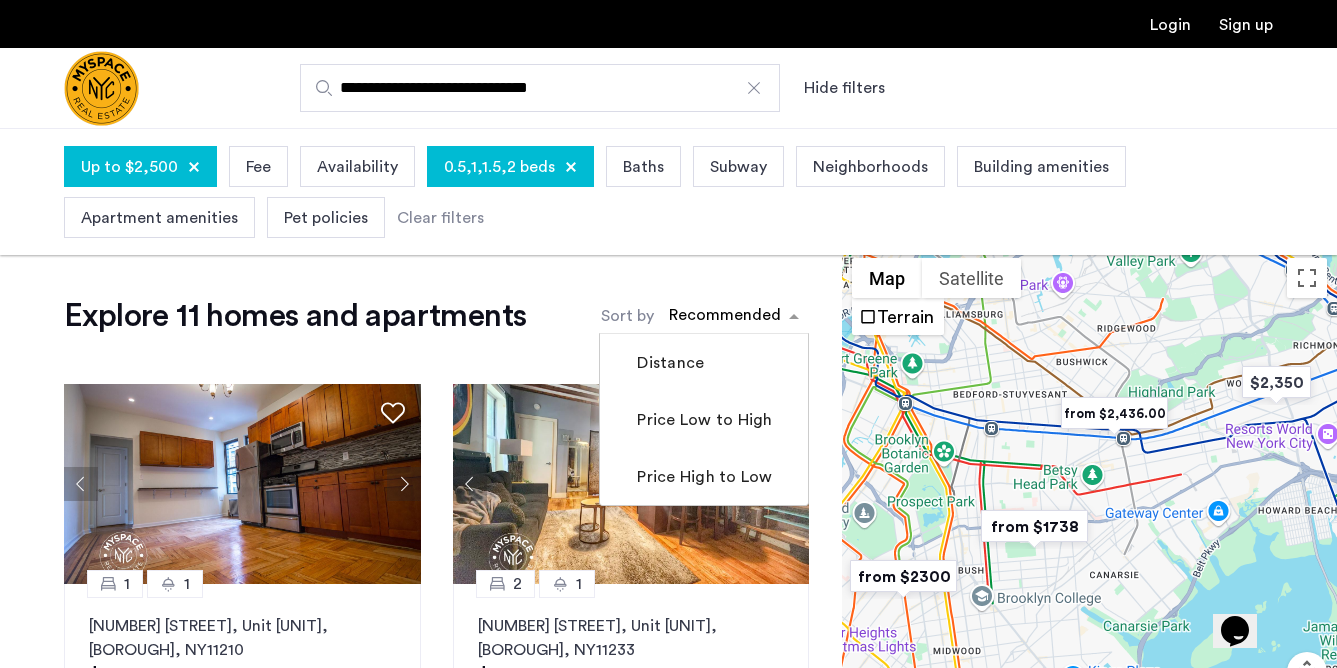 click 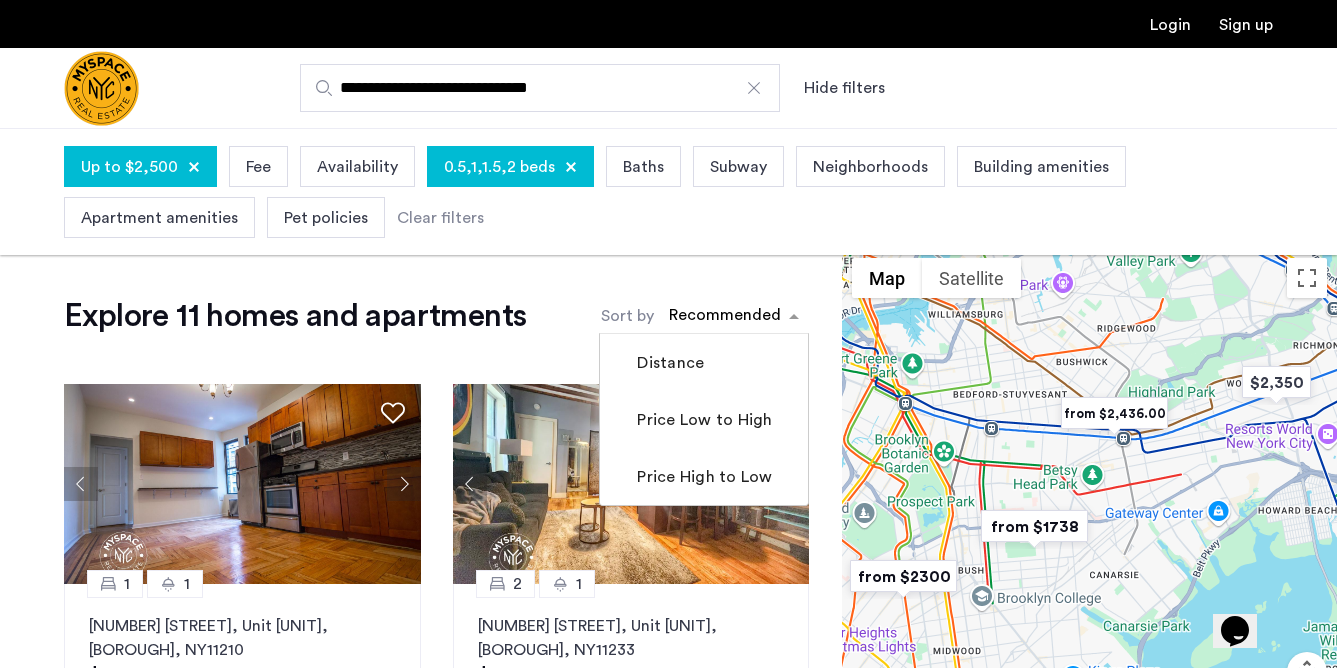 click on "Explore [NUMBER] homes and apartments  Sort by Recommended  Distance   Price Low to High   Price High to Low  1 1 [NUMBER] [STREET], Unit [UNIT], [BOROUGH] , [STATE]  [ZIP]  $[PRICE]  /month  1 months free...  No Fee Net Effective: $[PRICE] 2 1 [NUMBER] [STREET], Unit [UNIT], [BOROUGH] , [STATE]  [ZIP]  $[PRICE]  /month No Fee 1 1 [NUMBER] [STREET], Unit [UNIT], [BOROUGH] , [STATE]  [ZIP]  $[PRICE]  /month  3 months free...  No Fee Net Effective: $[PRICE] This is new, waiting on photos 1 1 [NUMBER] [STREET], Unit [UNIT], [BOROUGH] , [STATE]  [ZIP]  $[PRICE]  /month No Fee 1 1 [NUMBER] [STREET], Unit [UNIT], [BOROUGH] , [STATE]  [ZIP]  $[PRICE]  /month No Fee 2 1 [NUMBER] [STREET], Unit [UNIT], [BOROUGH] , [STATE]  [ZIP]  $[PRICE]  /month No Fee This is new, waiting on photos 1 1 [NUMBER] [STREET], Unit [UNIT], [BOROUGH] , [STATE]  [ZIP]  $[PRICE]  /month No Fee 1 1 [NUMBER] [STREET], Unit [UNIT], [BOROUGH] , [STATE]  [ZIP]  $[PRICE]  /month No Fee 1 1 [NUMBER] [STREET], Unit [UNIT], [BOROUGH] , [STATE]  [ZIP]  $[PRICE]  /month No Fee 1 1 [NUMBER] [STREET], Unit [UNIT], [BOROUGH] , [STATE]  [ZIP]  $[PRICE]  /month 1 1" 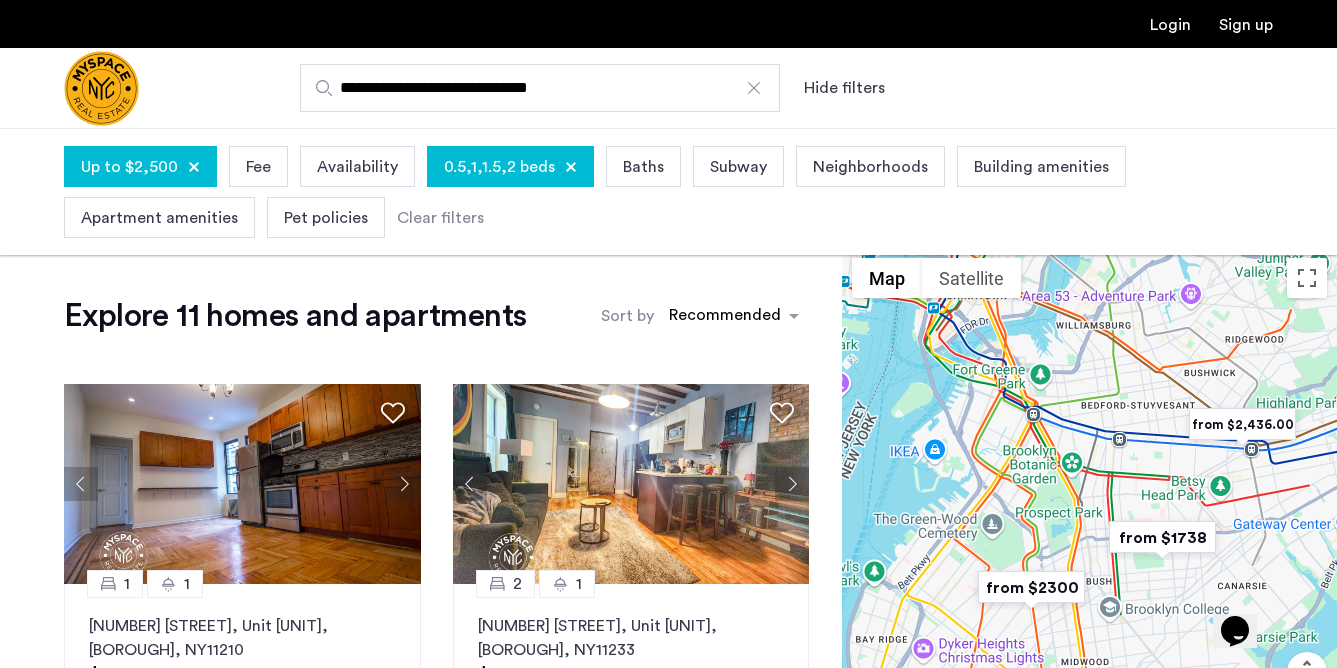 drag, startPoint x: 941, startPoint y: 412, endPoint x: 1074, endPoint y: 422, distance: 133.37541 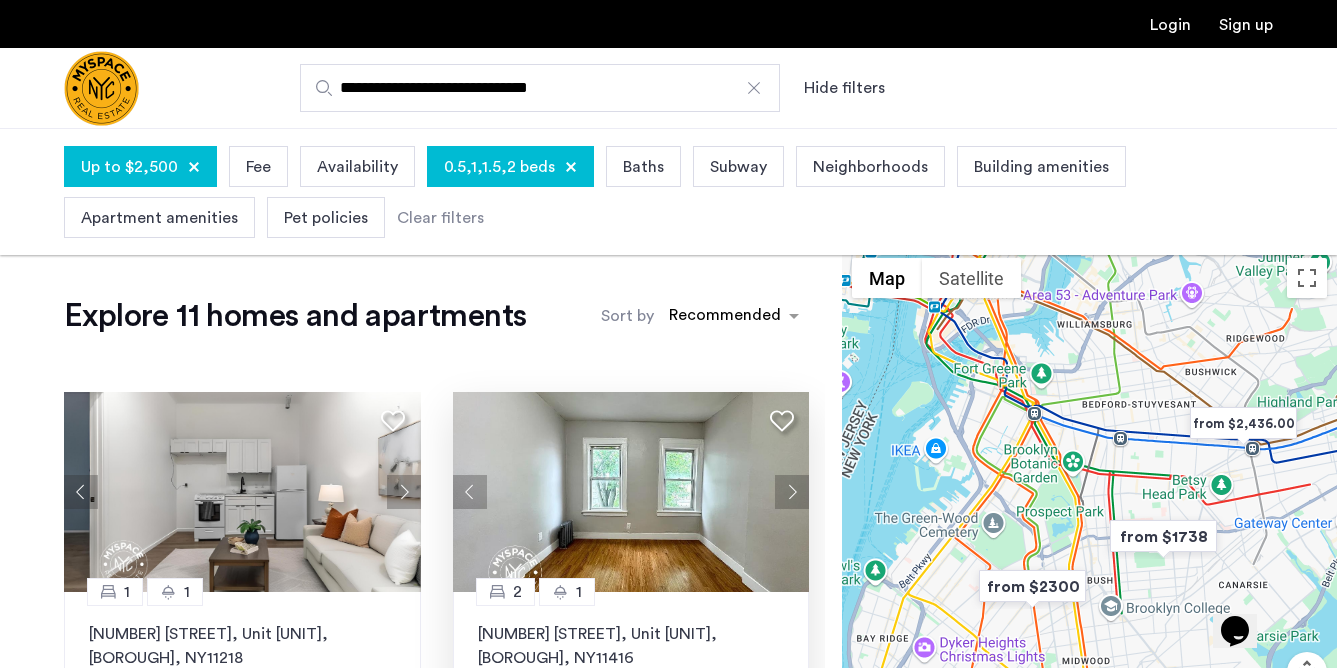 scroll, scrollTop: 809, scrollLeft: 0, axis: vertical 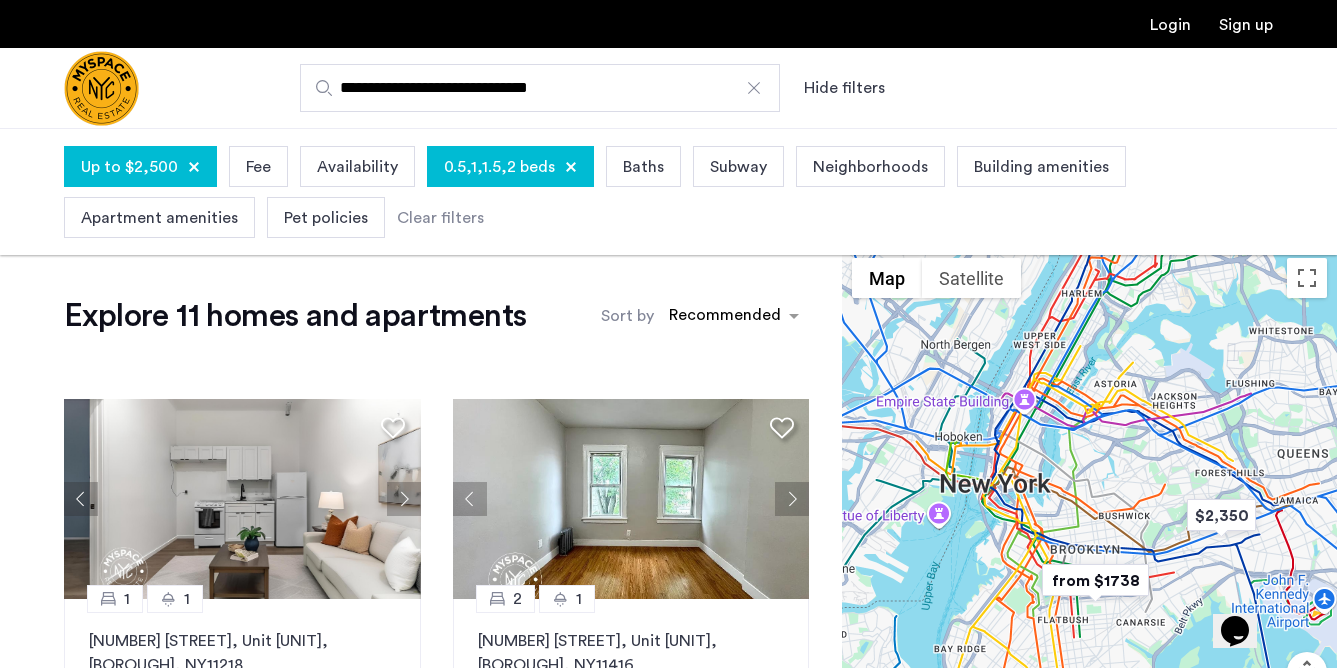 drag, startPoint x: 1237, startPoint y: 258, endPoint x: 1143, endPoint y: 405, distance: 174.48495 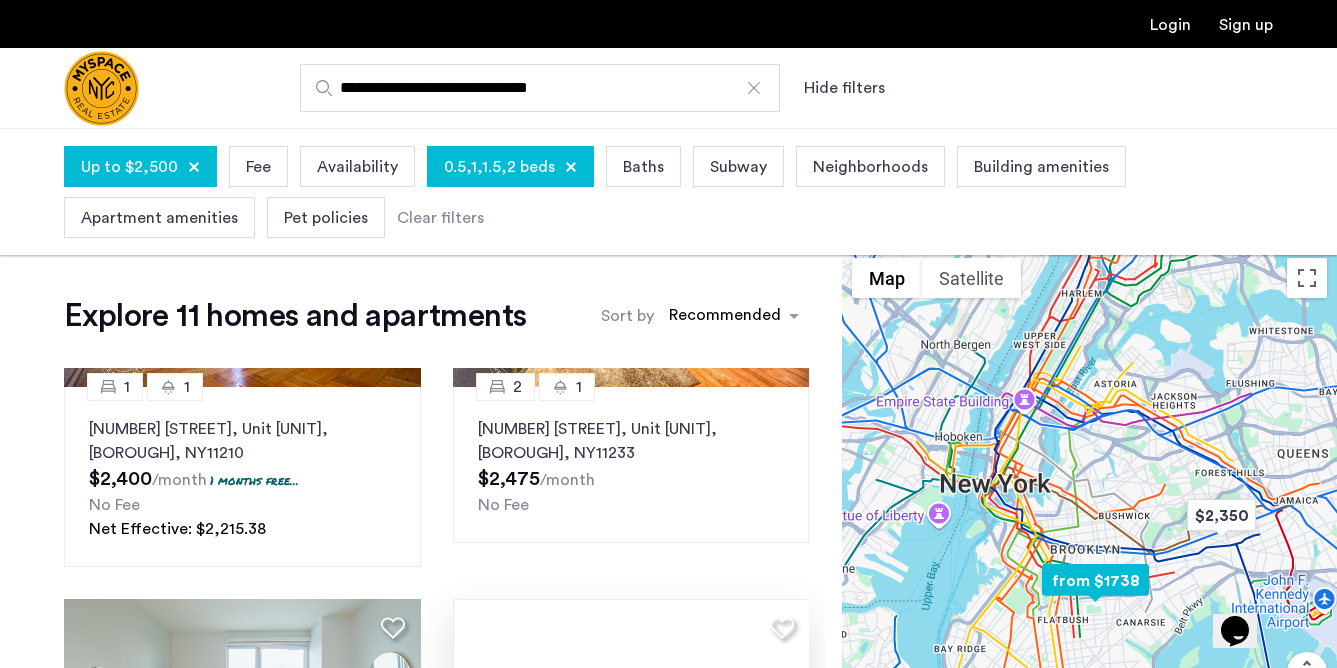 scroll, scrollTop: 51, scrollLeft: 0, axis: vertical 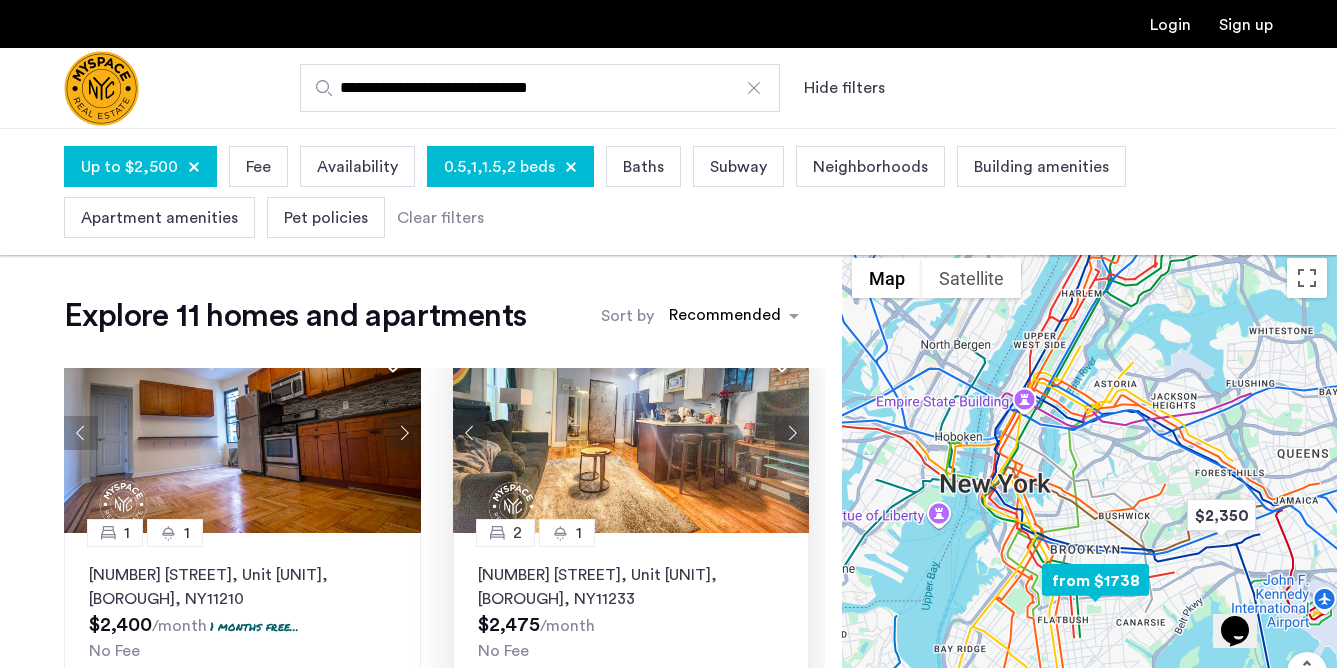 click on "[NUMBER] [STREET], Unit [UNIT], [BOROUGH] , [STATE]  [ZIP]" 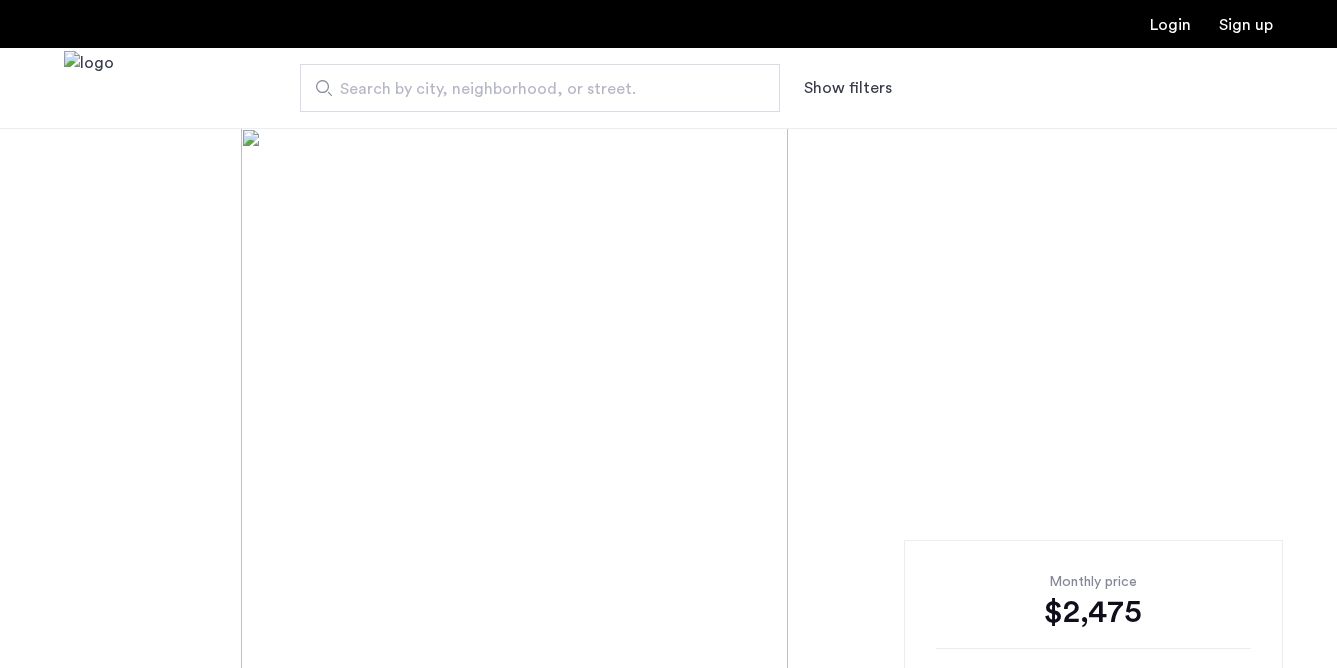 scroll, scrollTop: 0, scrollLeft: 0, axis: both 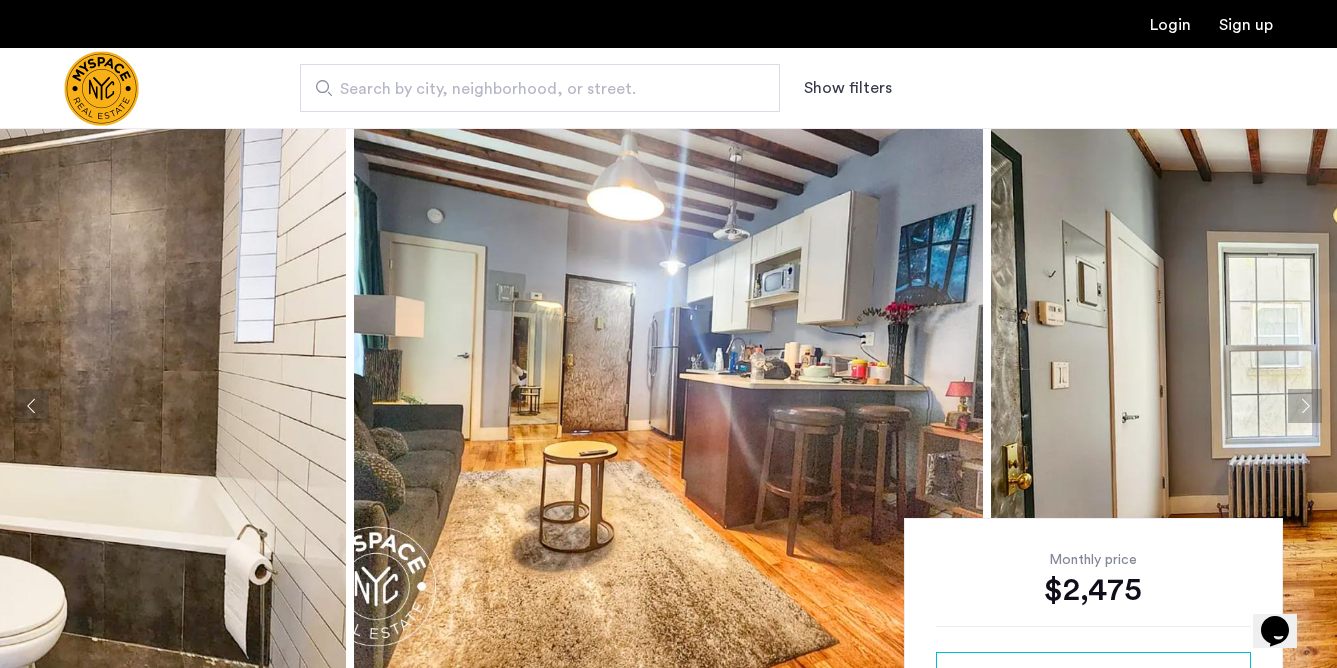 click 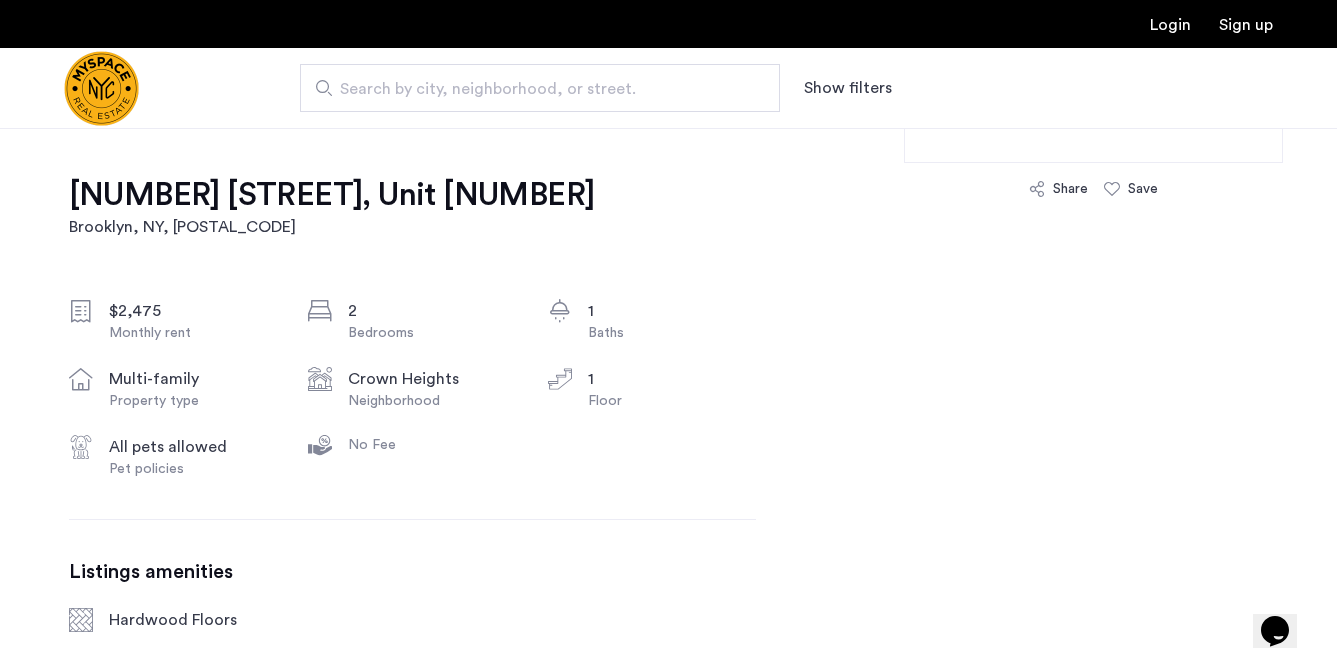 scroll, scrollTop: 197, scrollLeft: 0, axis: vertical 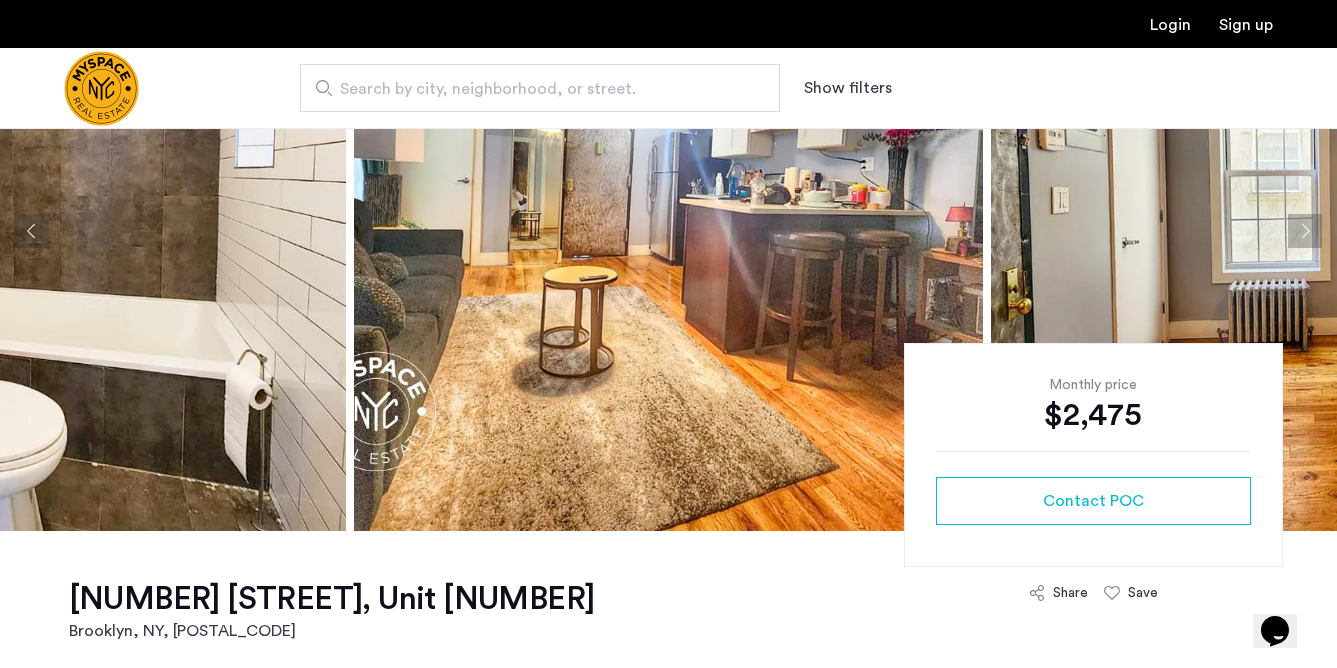 click 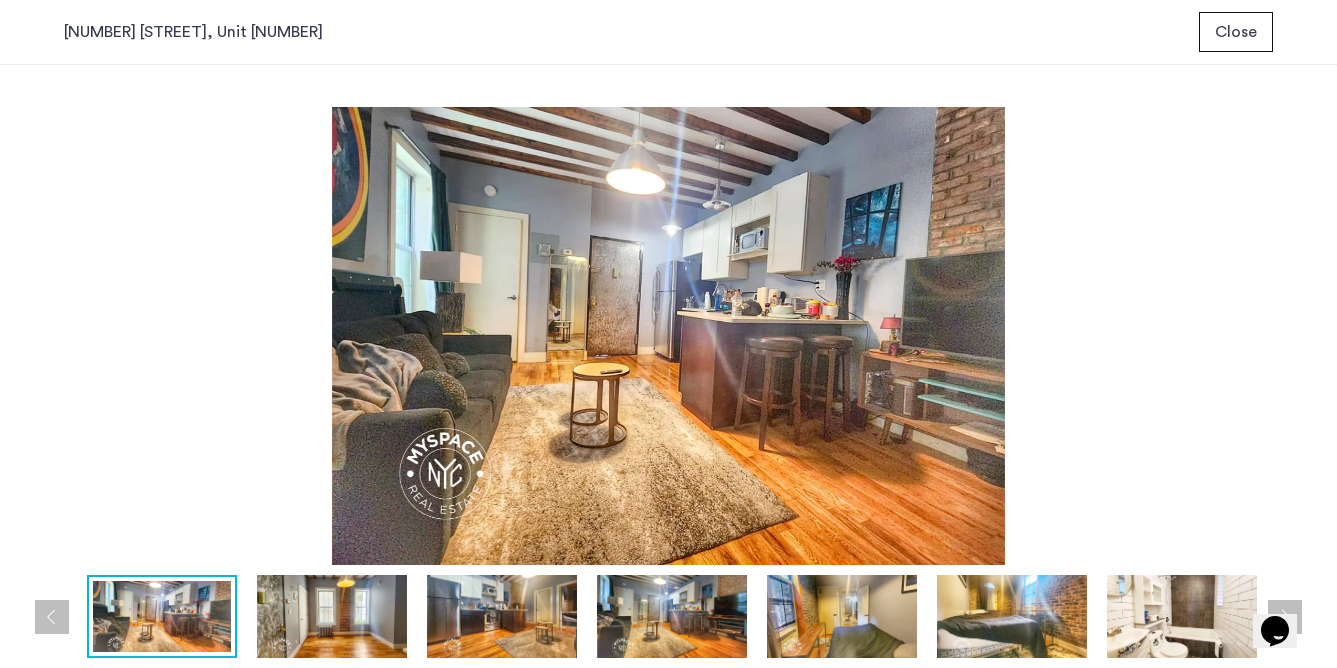 scroll, scrollTop: 0, scrollLeft: 0, axis: both 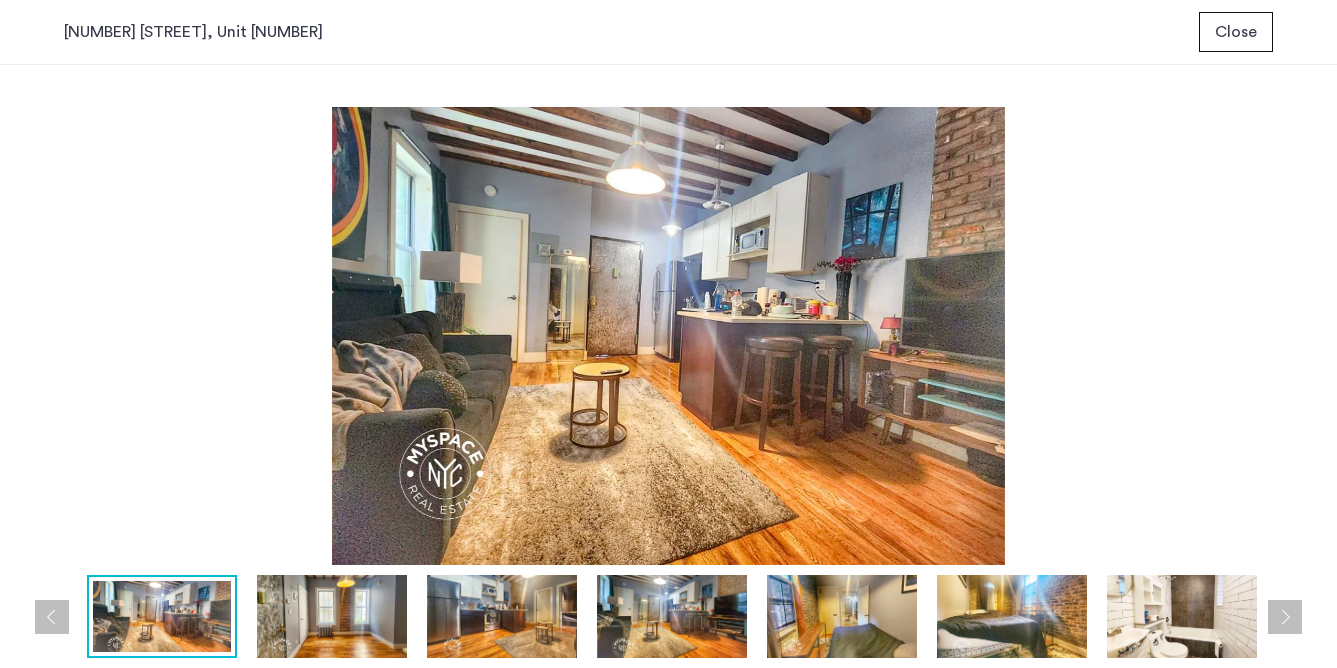 click at bounding box center (1285, 617) 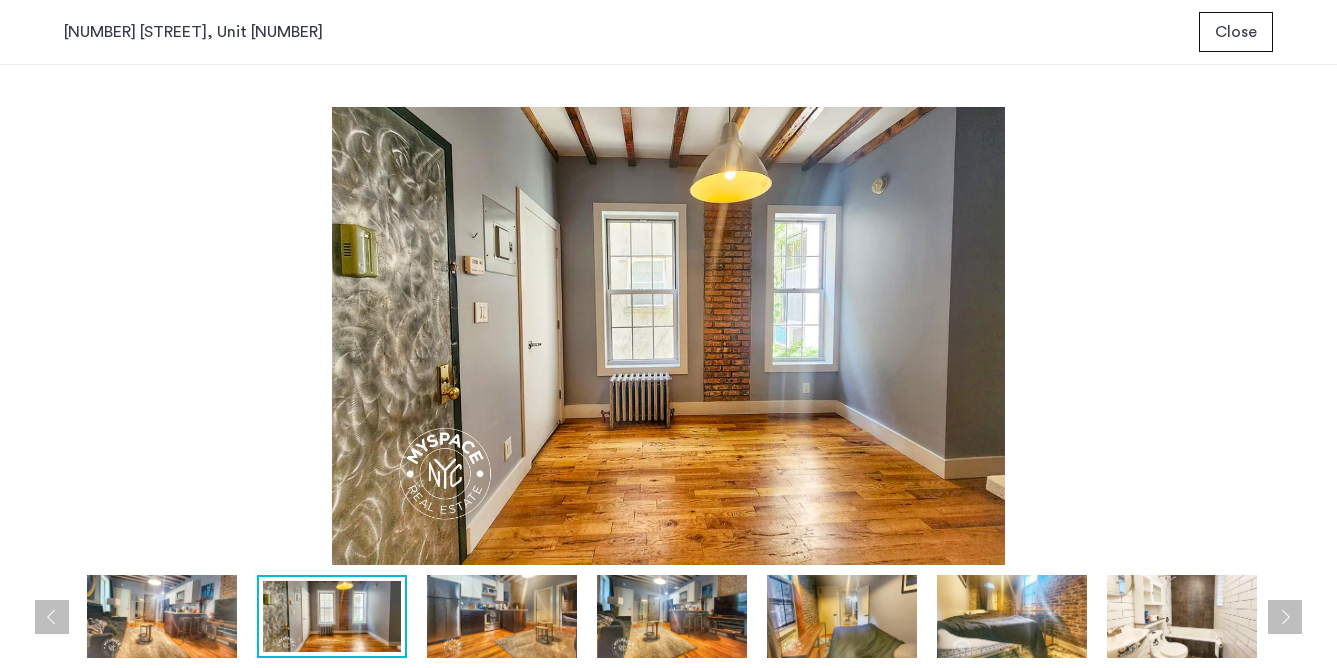 click at bounding box center (1285, 617) 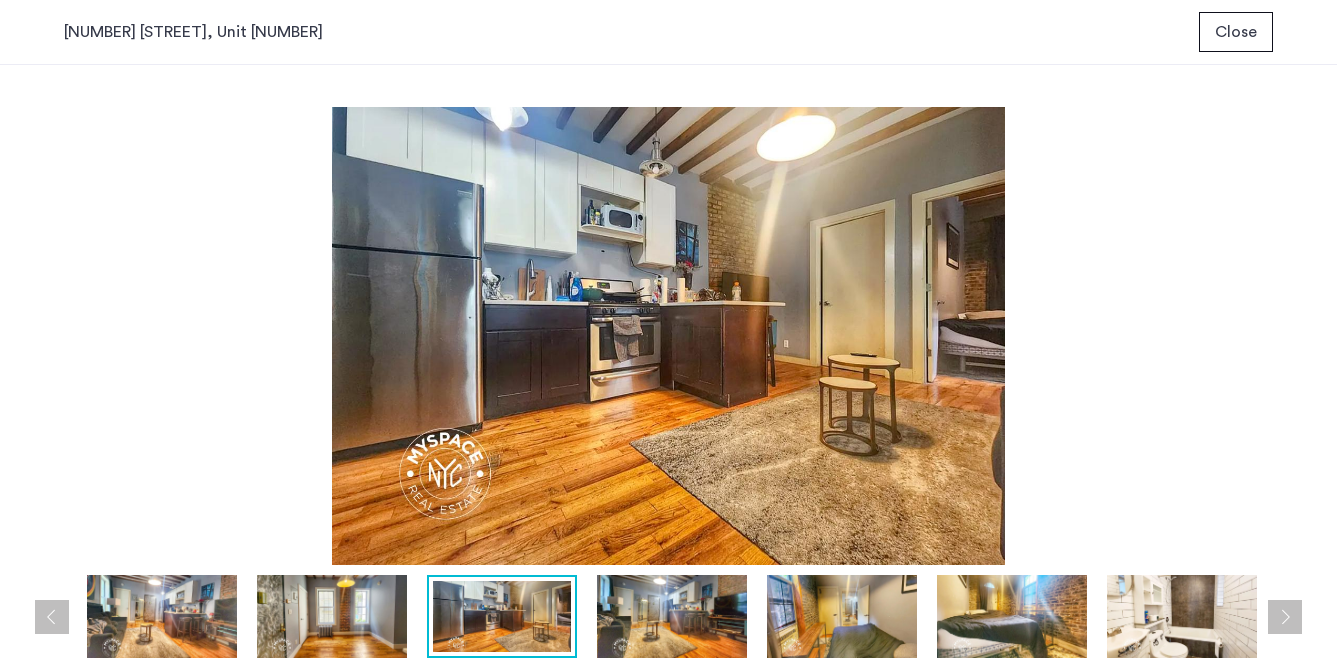 click at bounding box center [1285, 617] 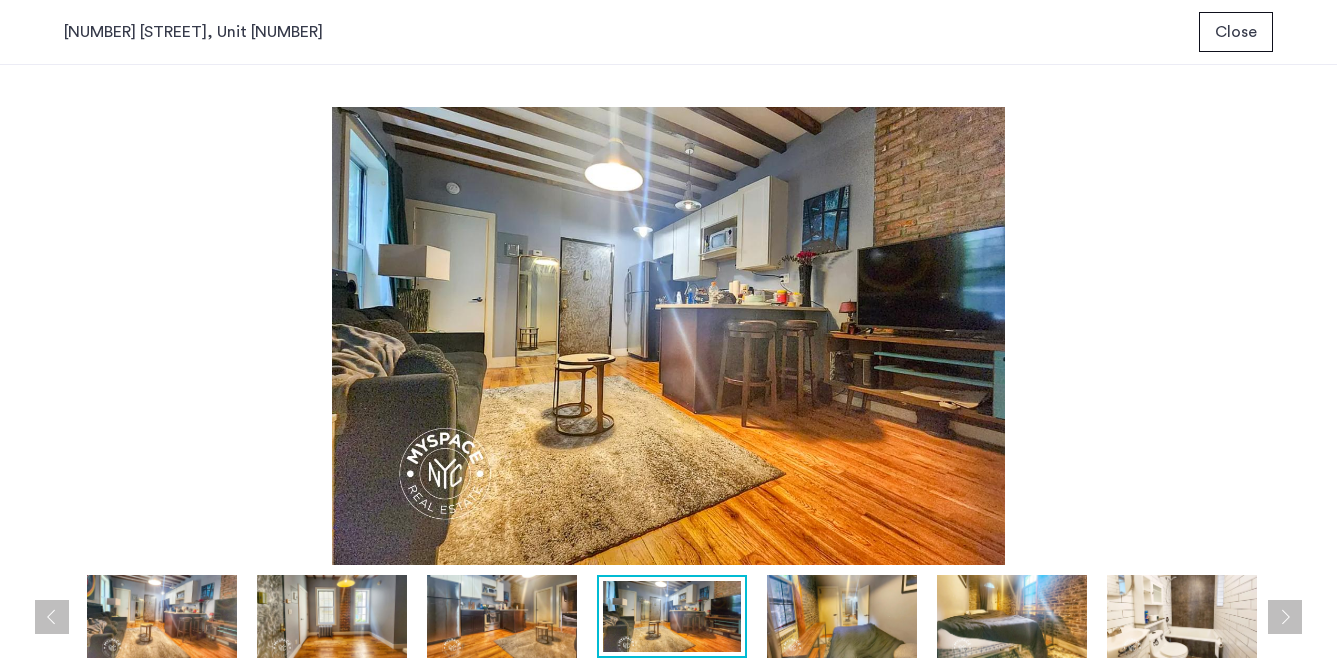 click at bounding box center (1285, 617) 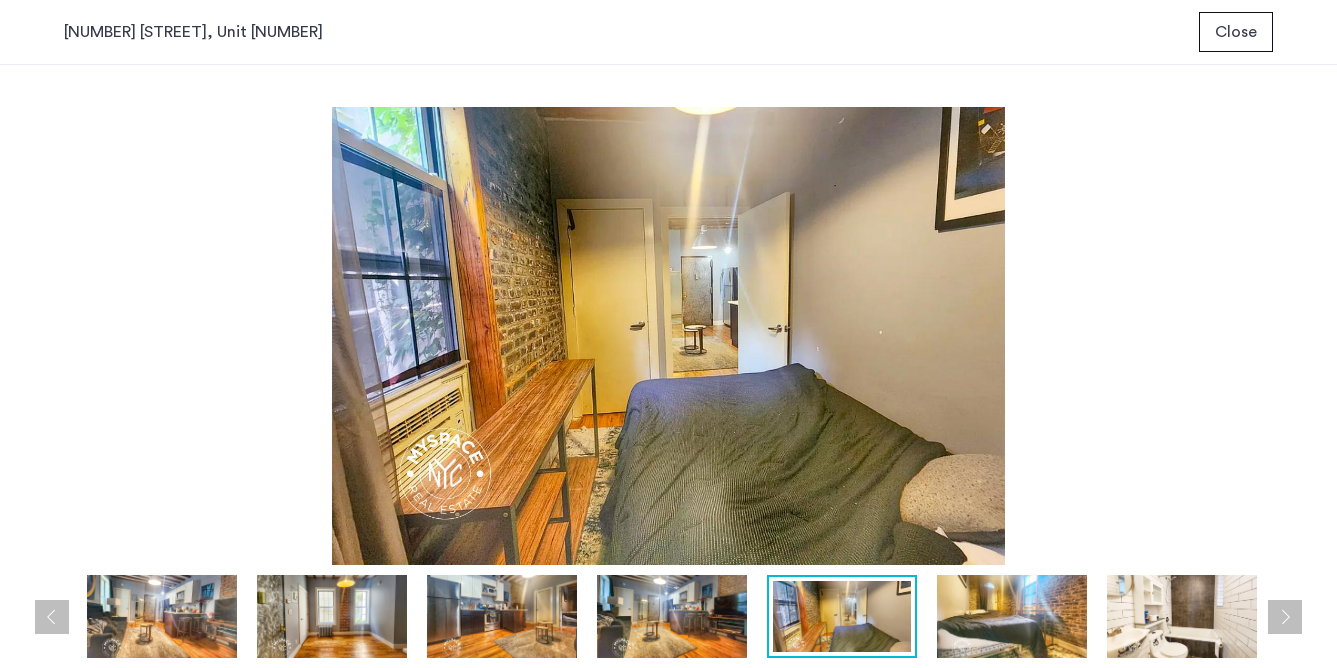 click at bounding box center [1285, 617] 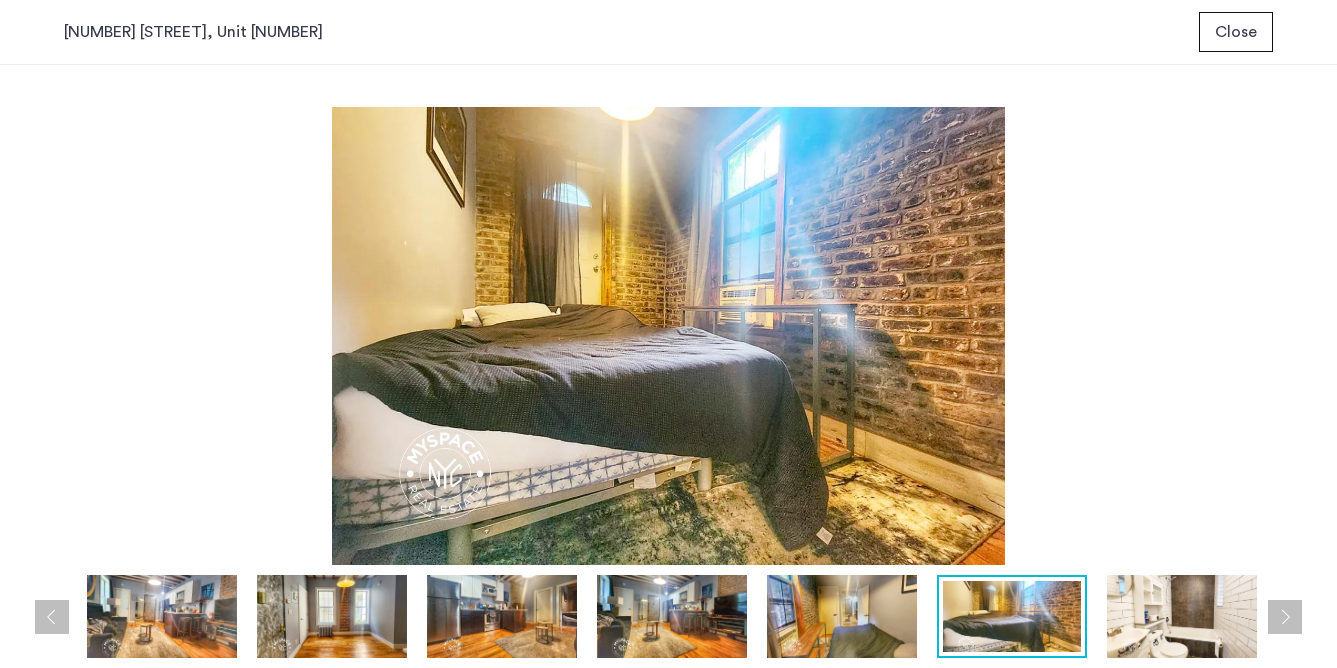 click at bounding box center [1285, 617] 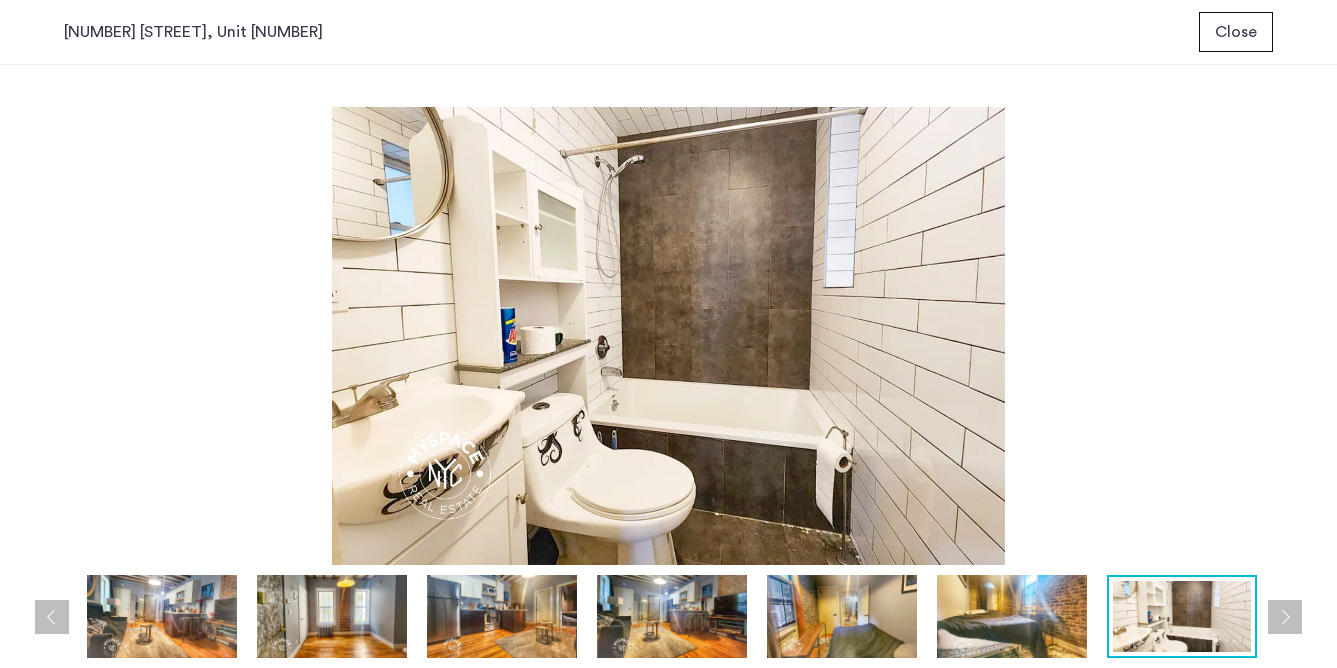 click at bounding box center [52, 617] 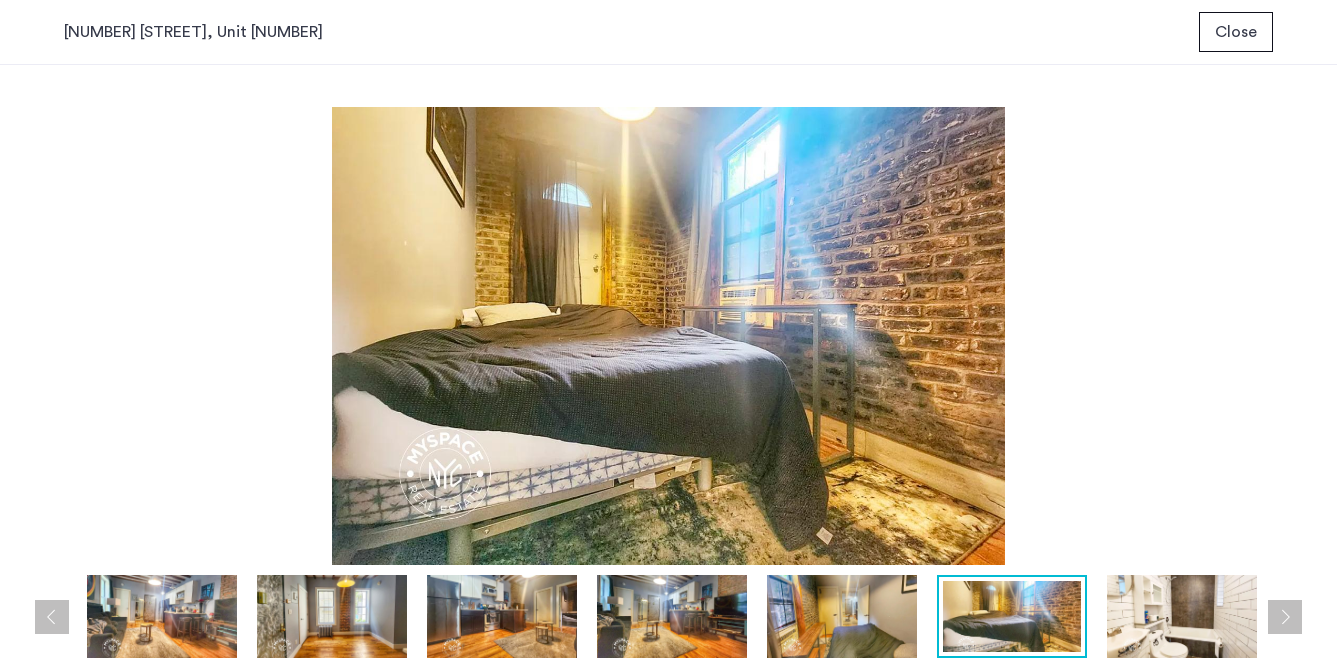 click at bounding box center [1285, 617] 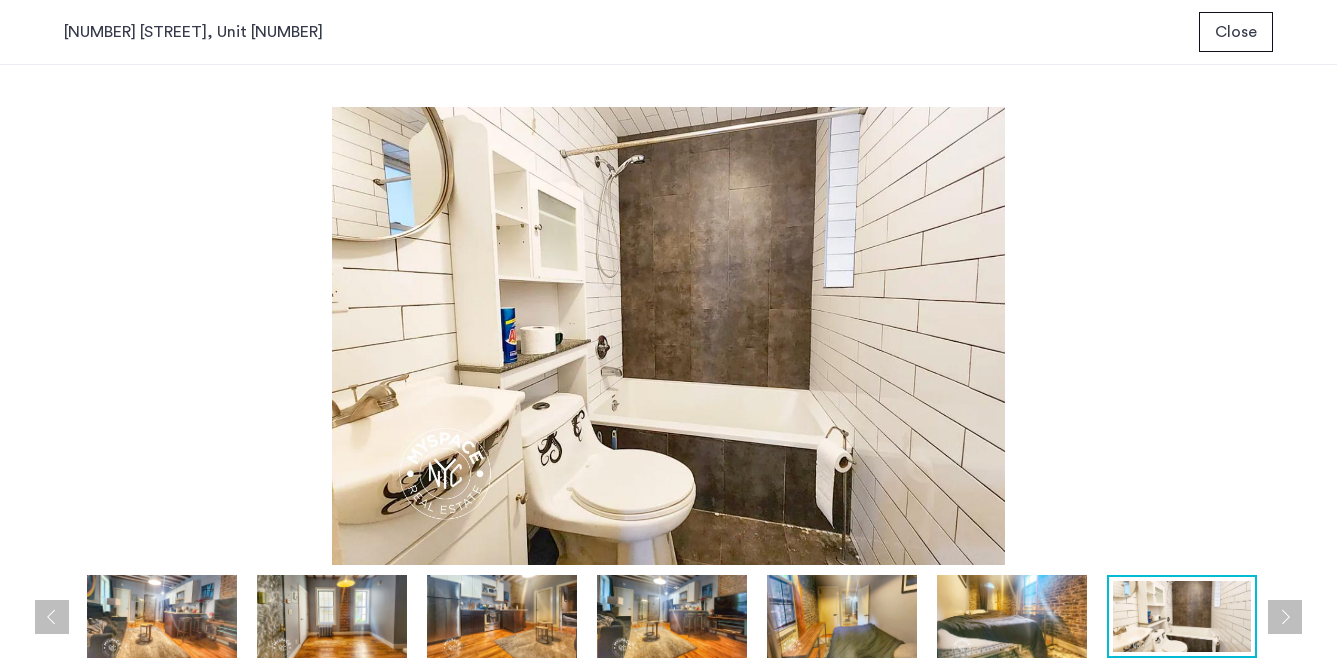 click at bounding box center (1285, 617) 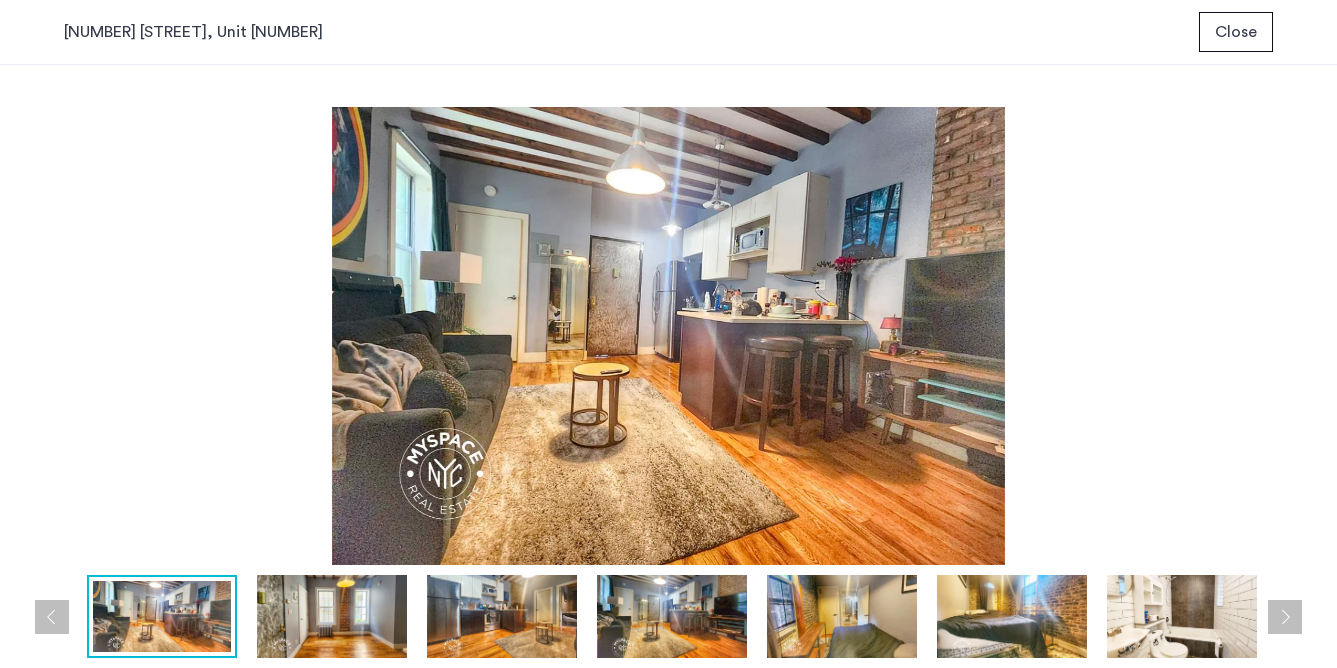 click at bounding box center (1285, 617) 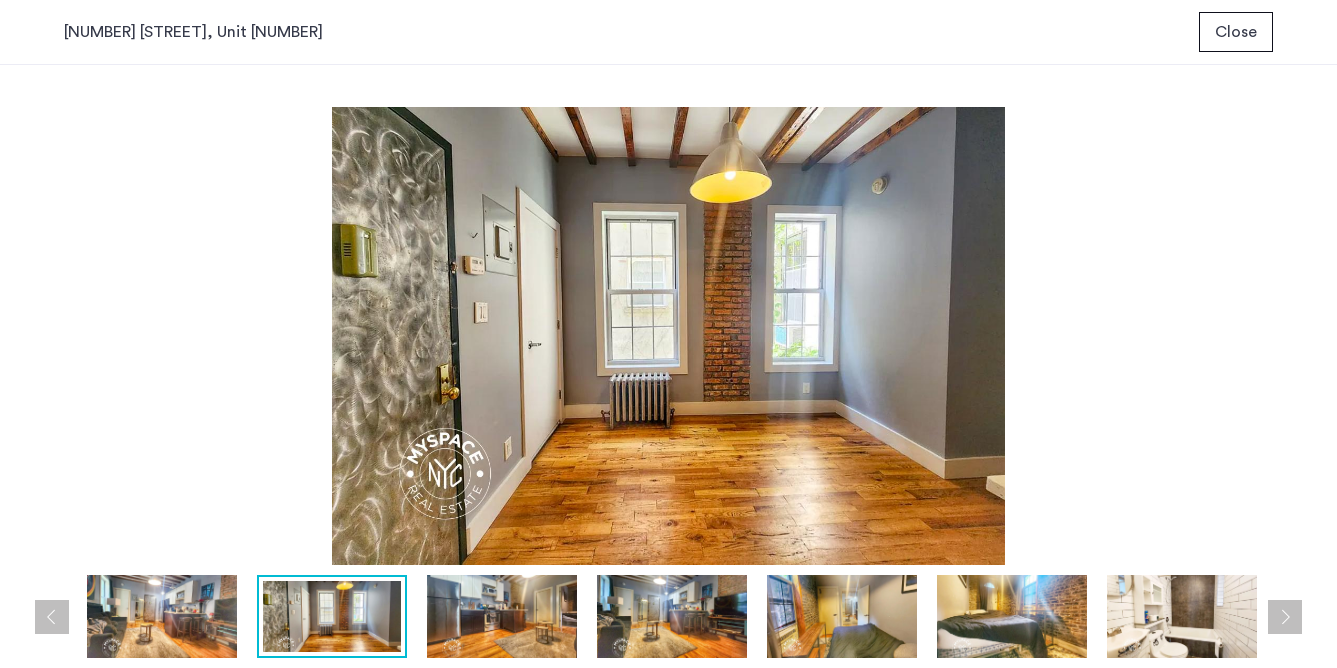 click at bounding box center (1285, 617) 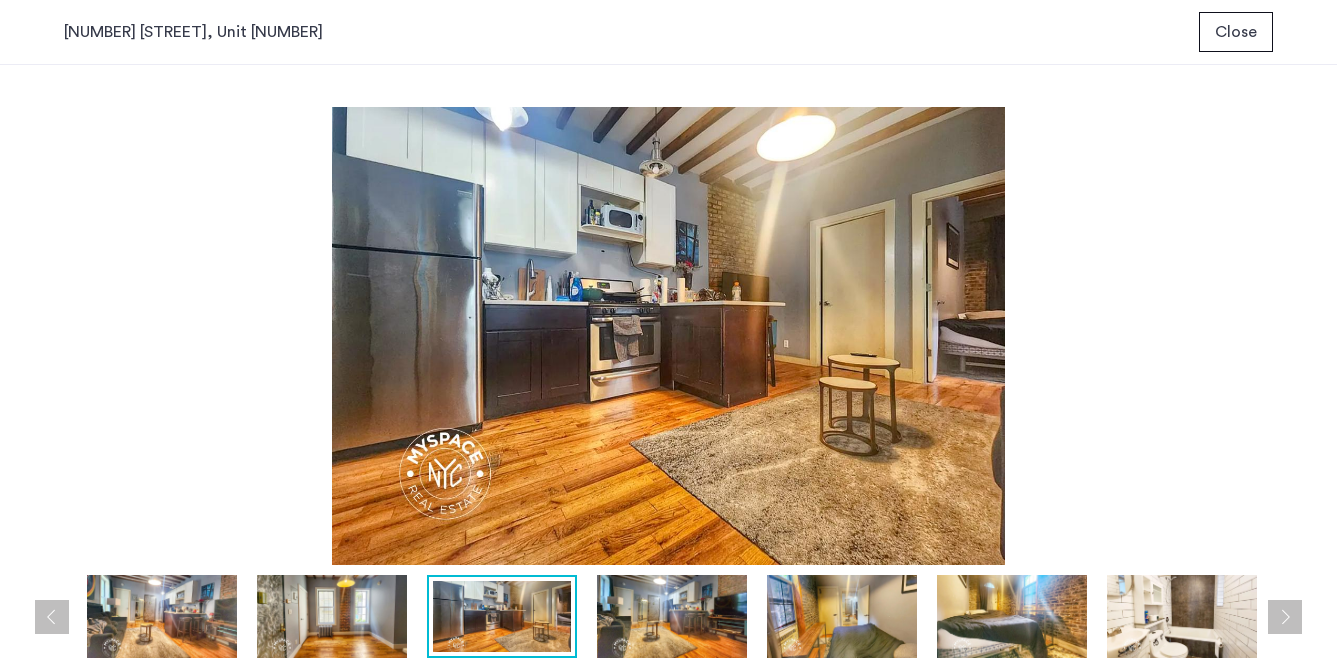 click at bounding box center (1285, 617) 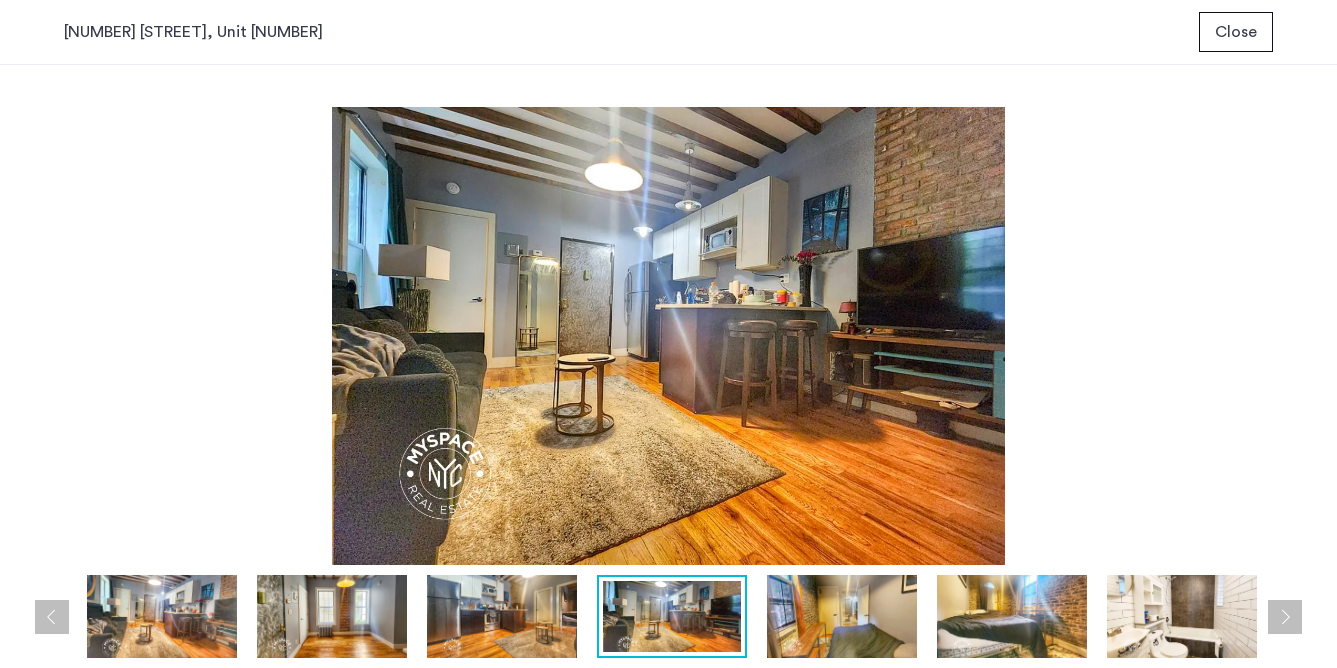 click at bounding box center (1285, 617) 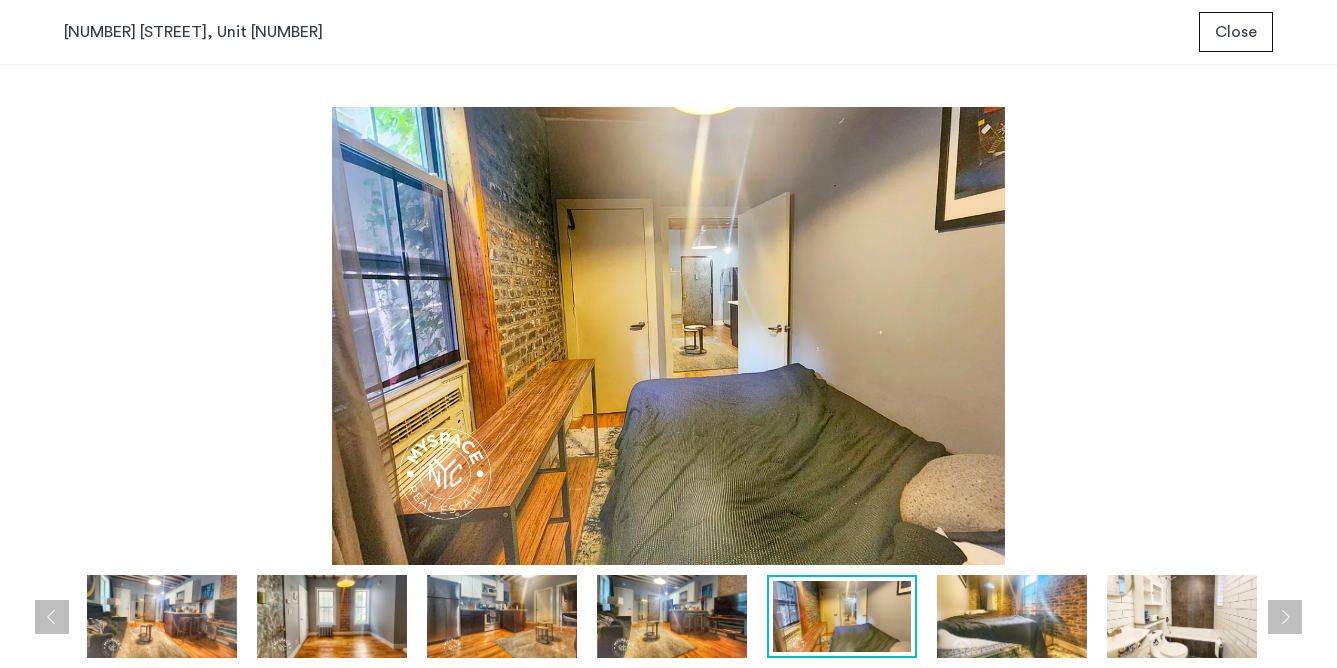 click at bounding box center [1285, 617] 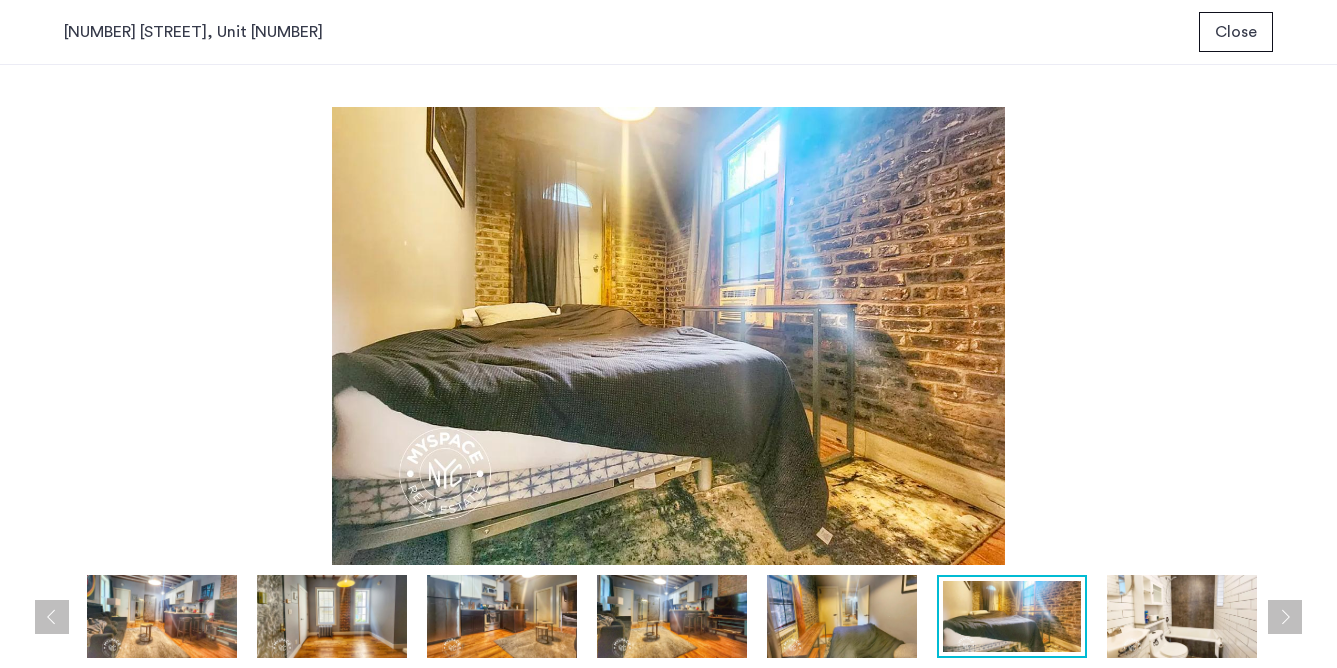 click at bounding box center [1285, 617] 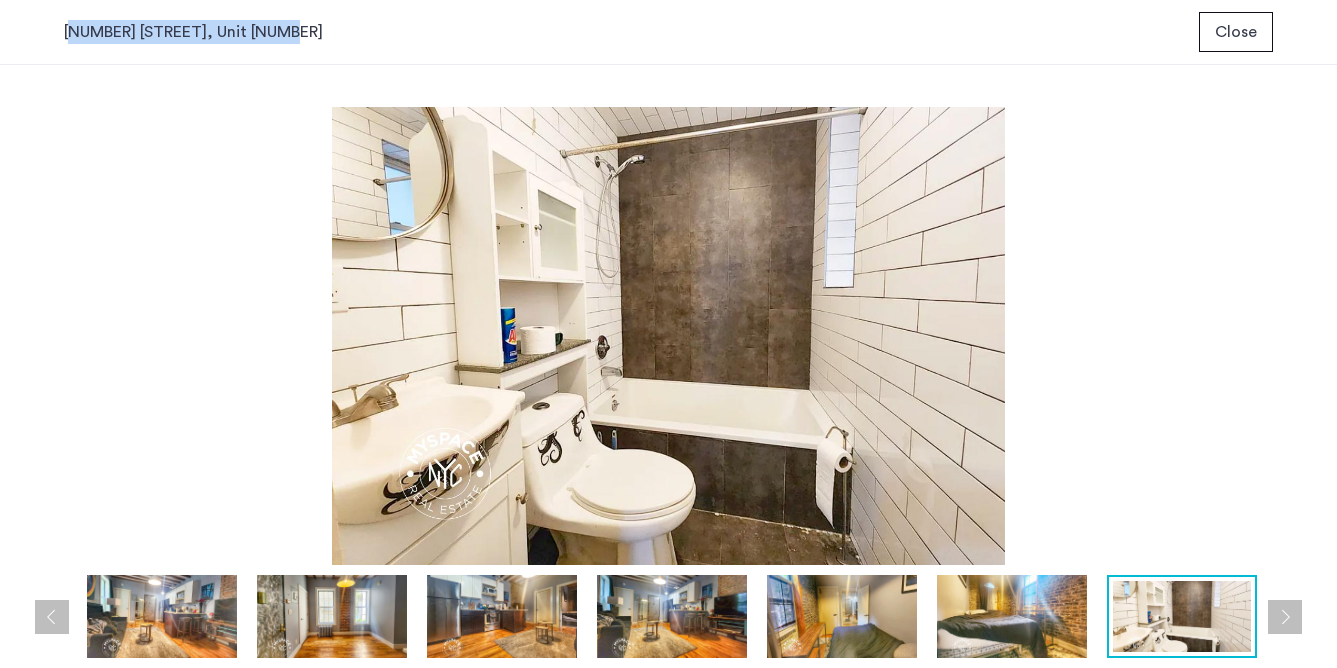 drag, startPoint x: 261, startPoint y: 27, endPoint x: 60, endPoint y: 32, distance: 201.06218 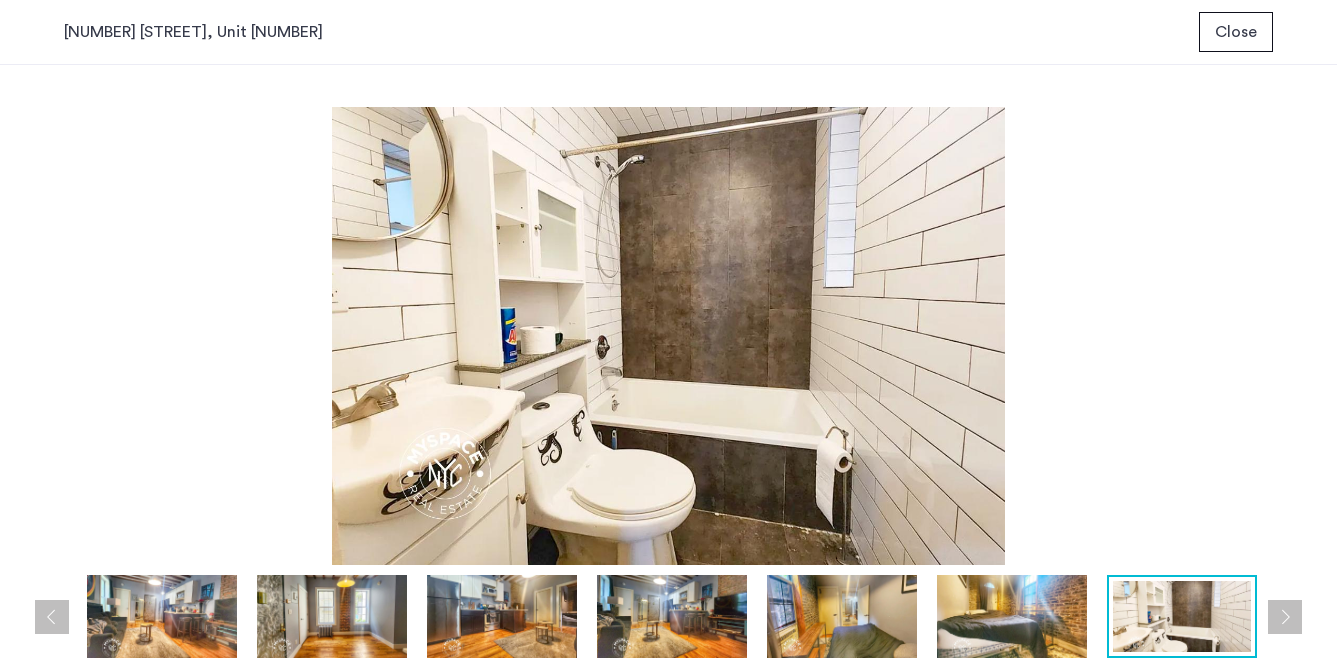 click on "1982 Atlantic Avenue, Unit 1F   Close" at bounding box center (668, 32) 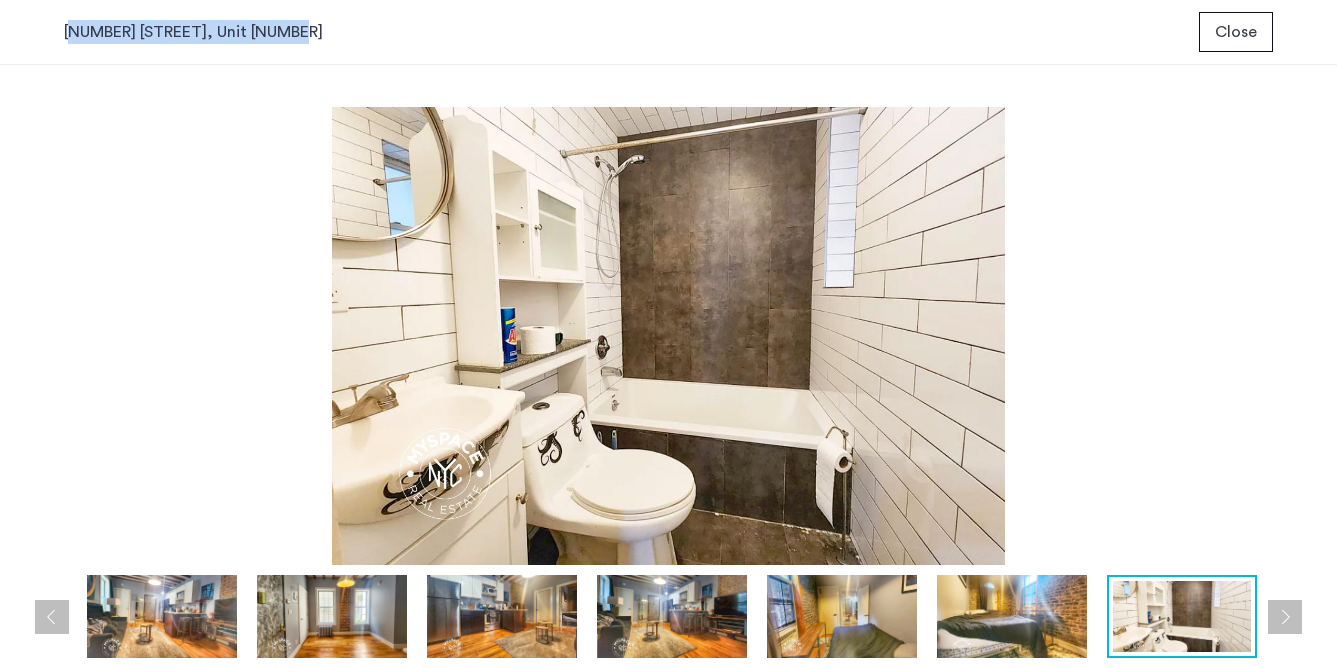 drag, startPoint x: 288, startPoint y: 34, endPoint x: 50, endPoint y: 27, distance: 238.10292 